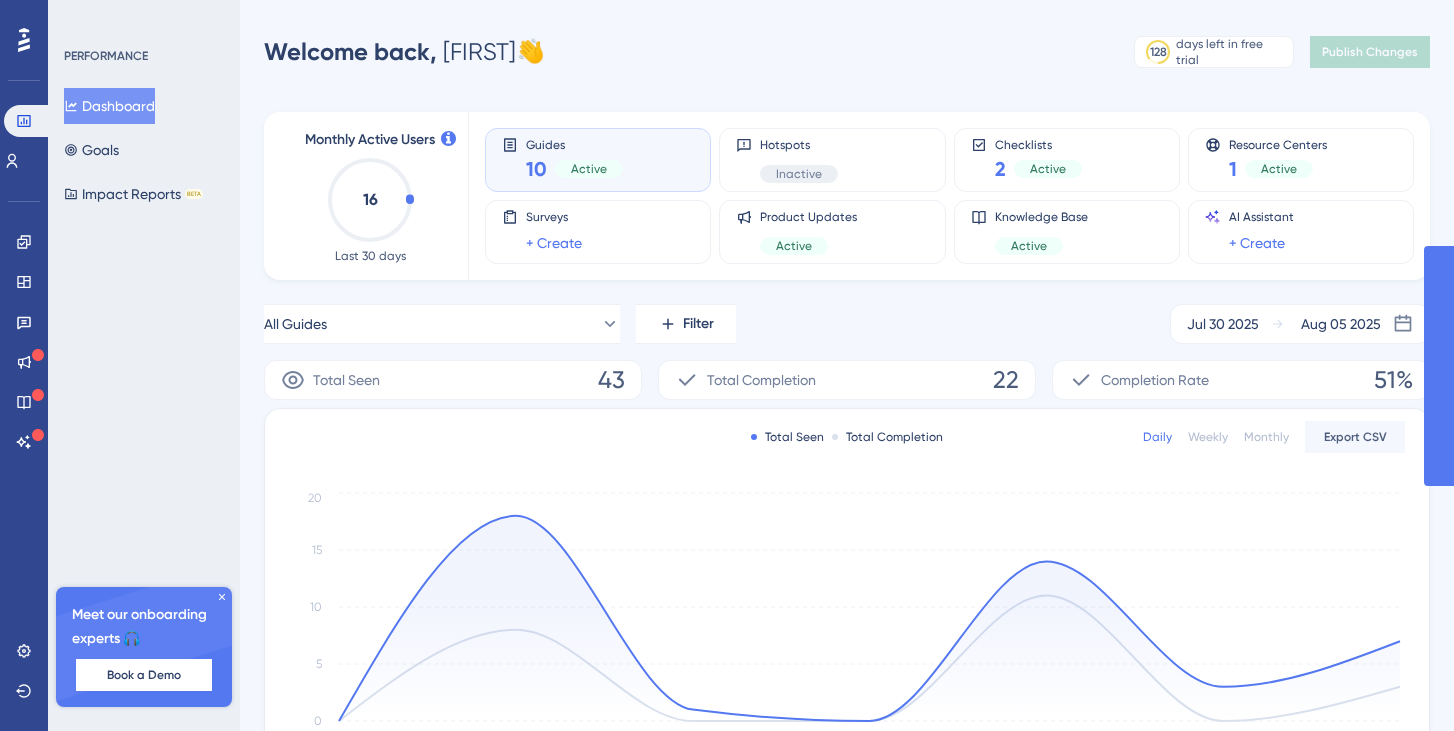 scroll, scrollTop: 0, scrollLeft: 0, axis: both 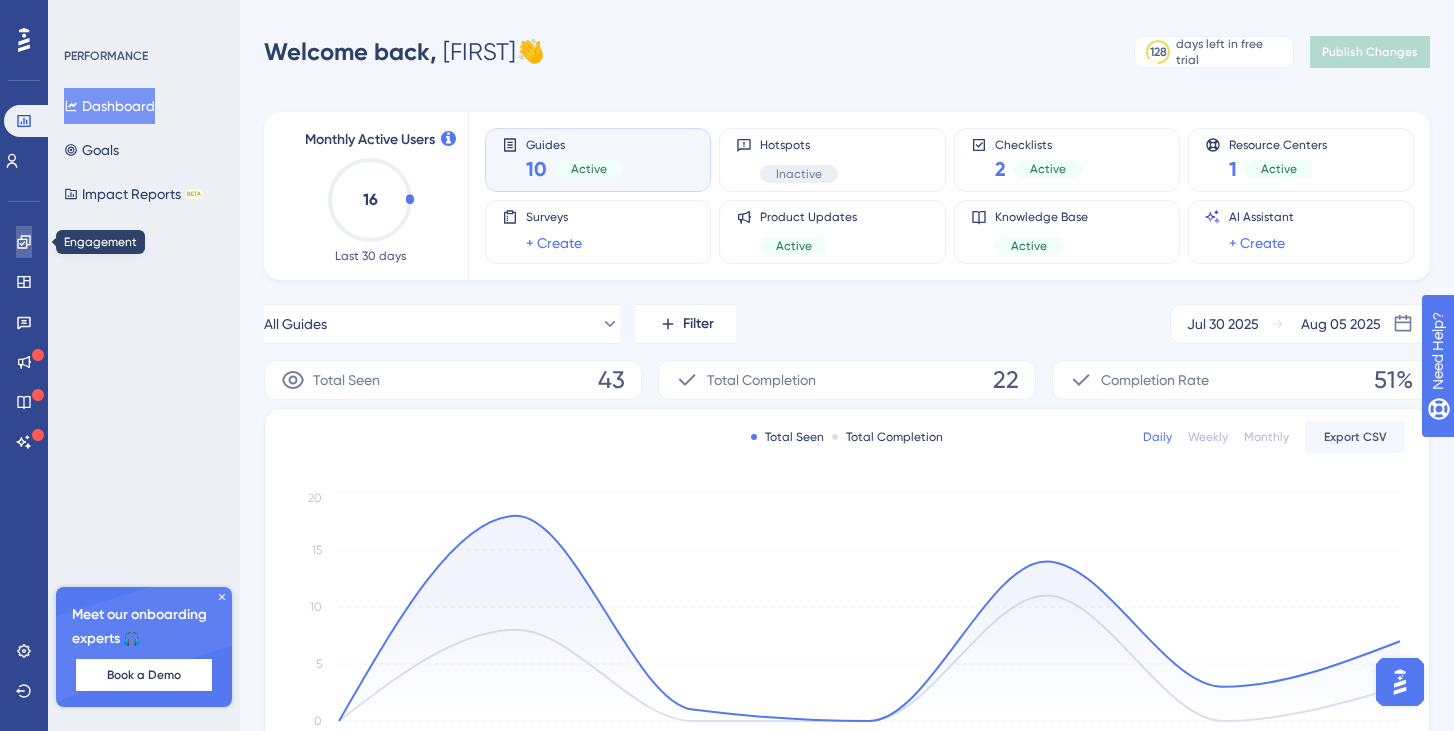 click at bounding box center (24, 242) 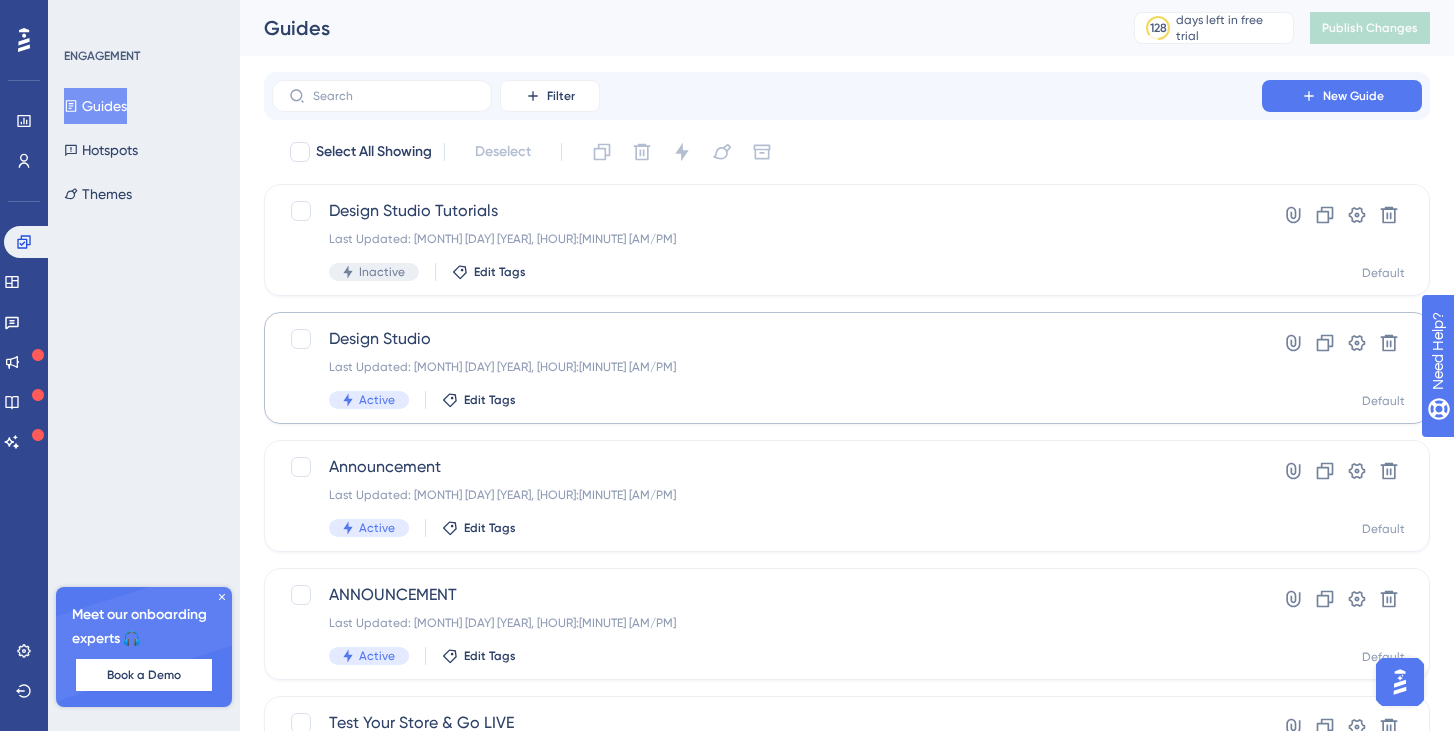 scroll, scrollTop: 0, scrollLeft: 0, axis: both 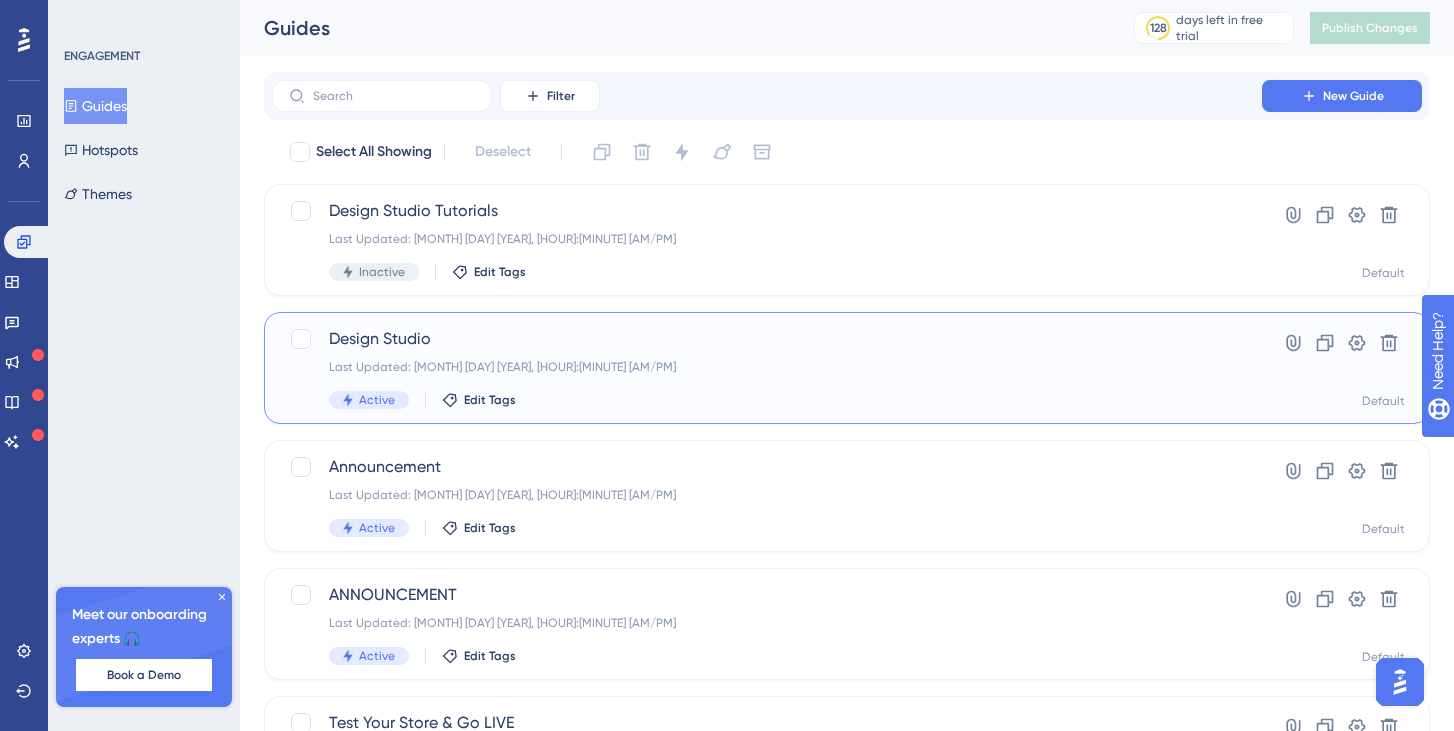 click on "Design Studio" at bounding box center [767, 339] 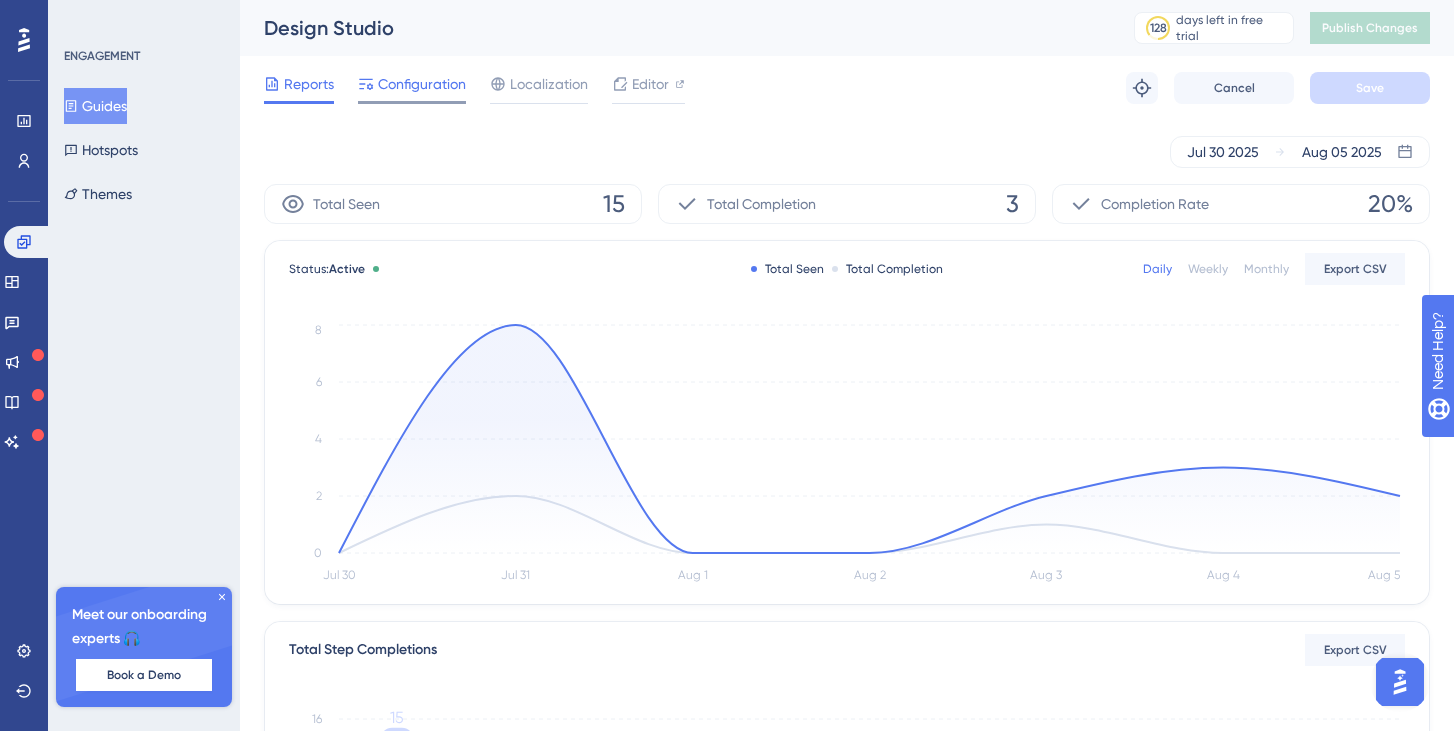 click on "Configuration" at bounding box center [422, 84] 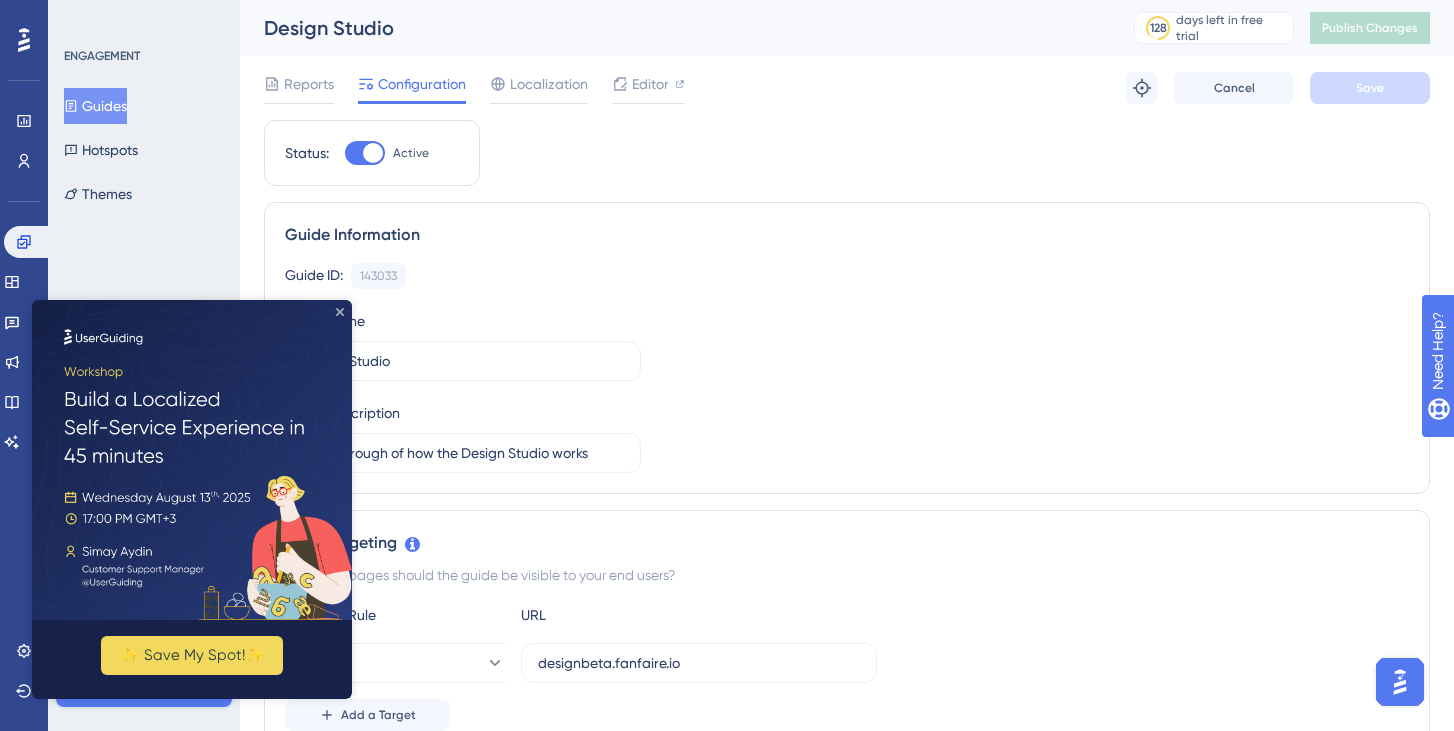 click 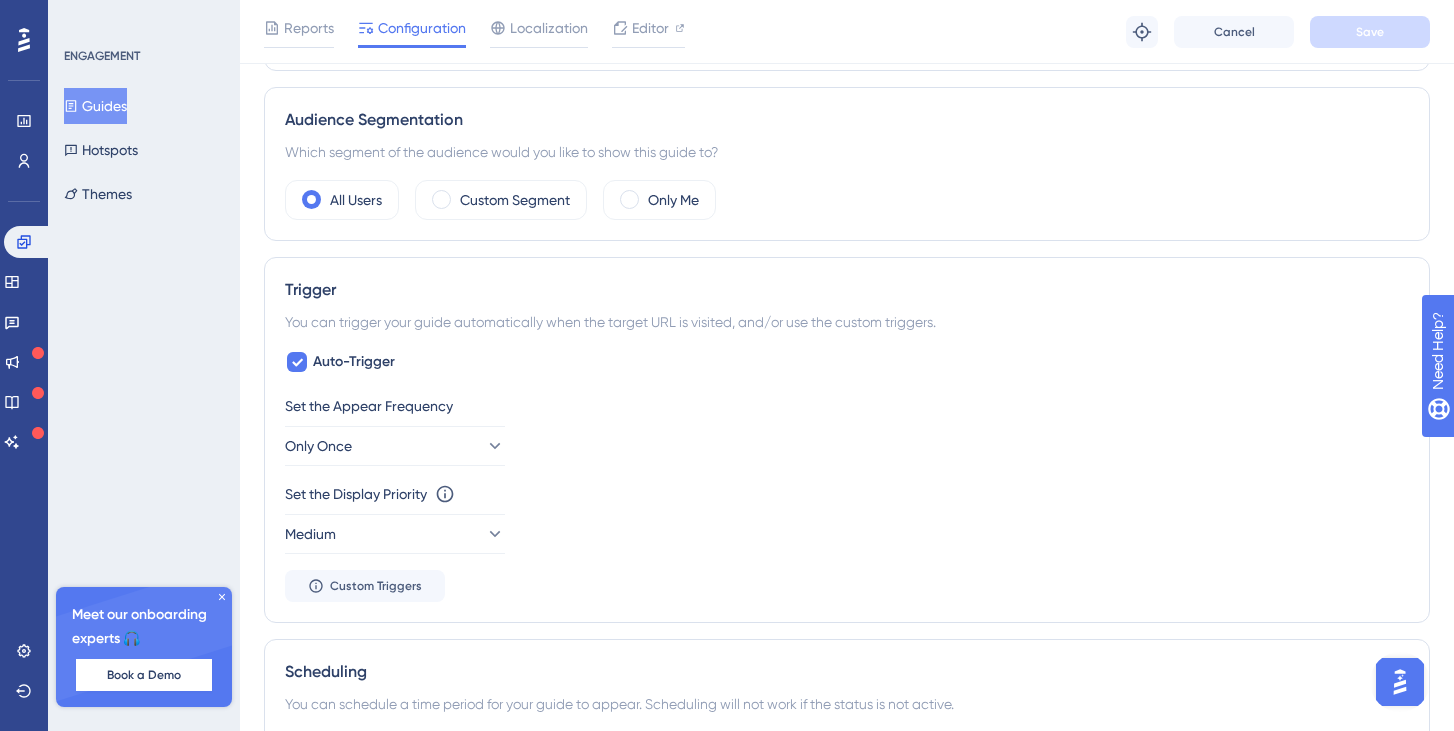scroll, scrollTop: 786, scrollLeft: 0, axis: vertical 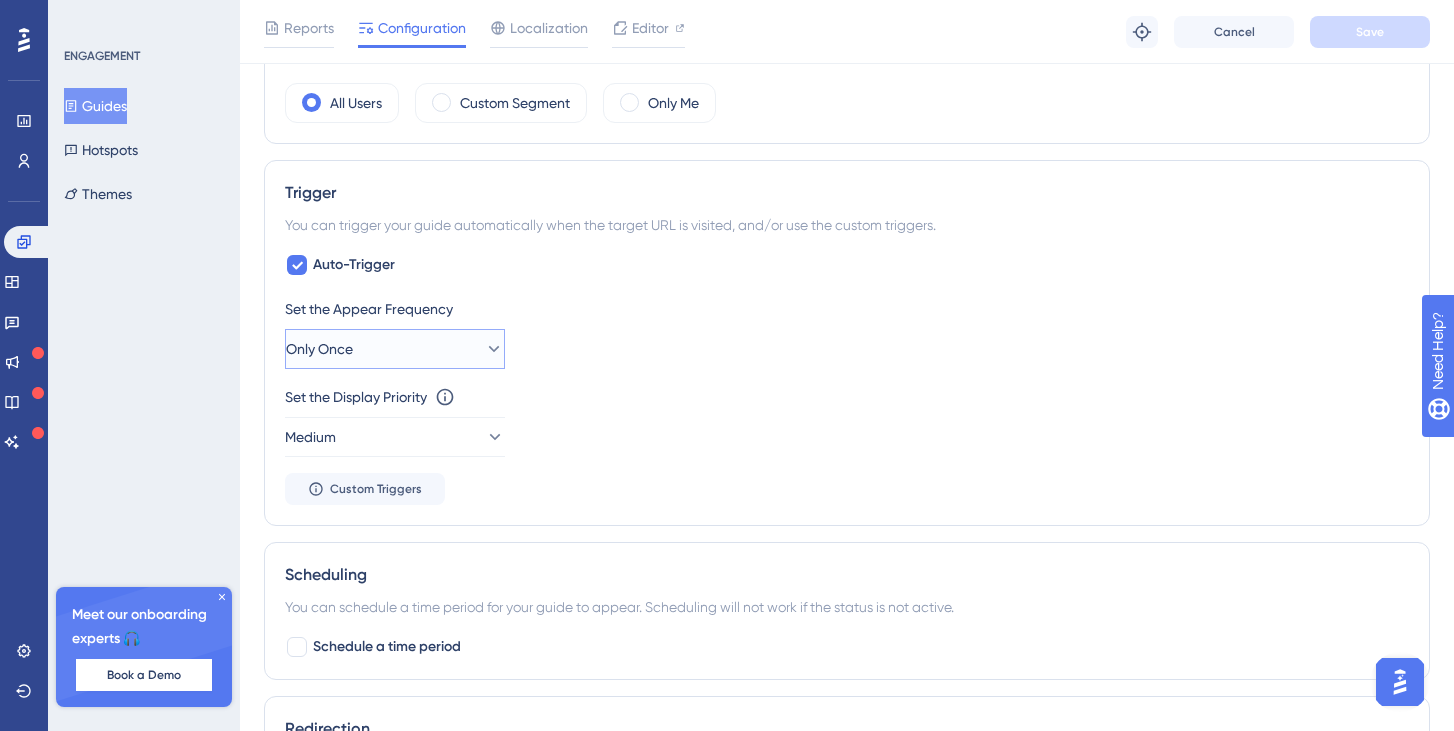 click 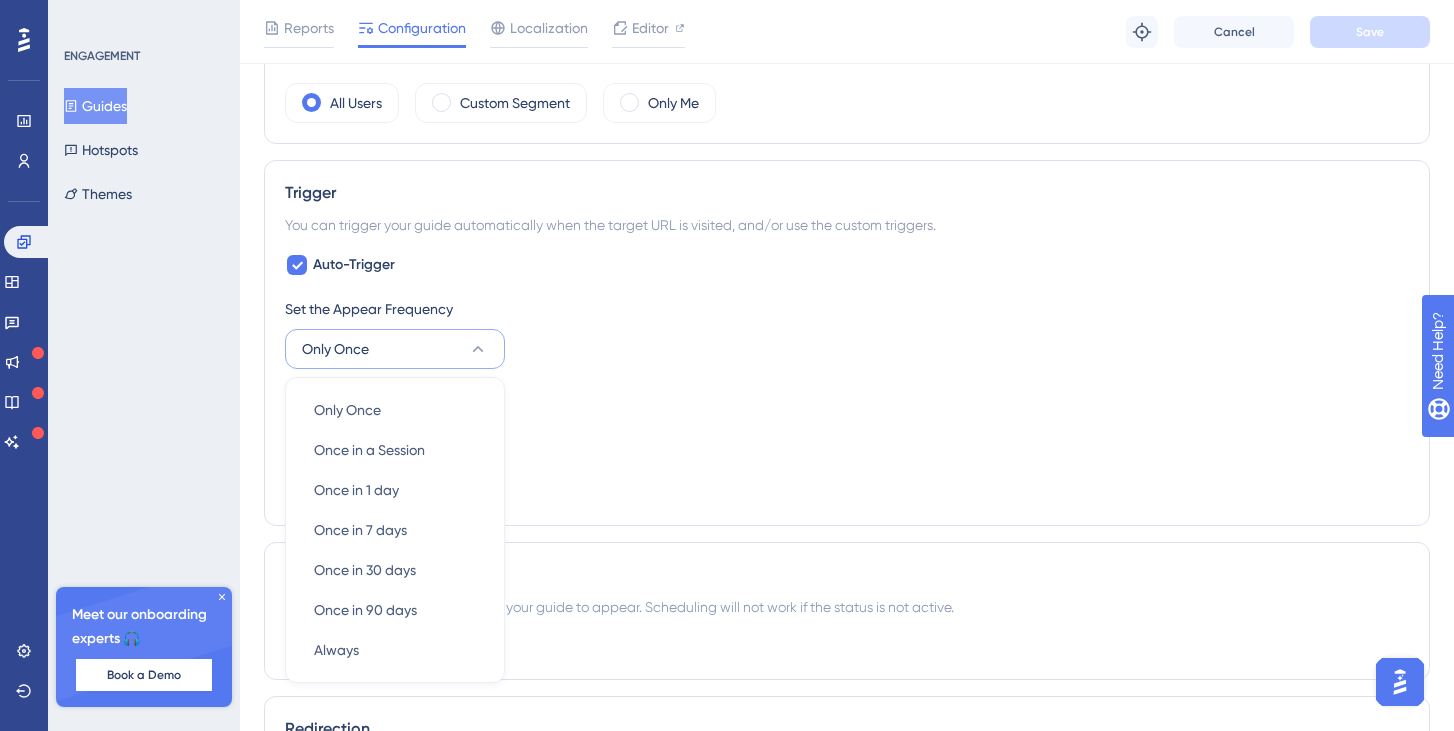 scroll, scrollTop: 948, scrollLeft: 0, axis: vertical 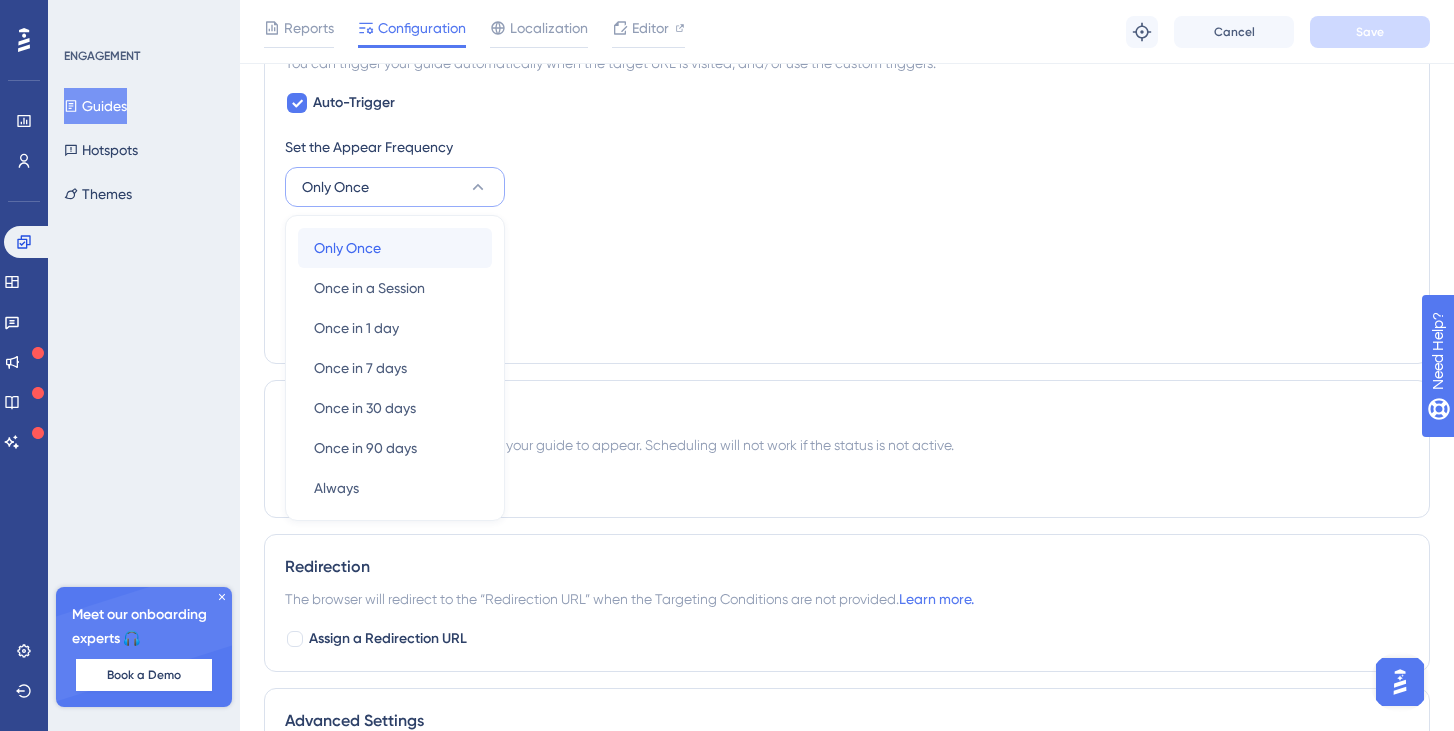 click on "Only Once Only Once" at bounding box center [395, 248] 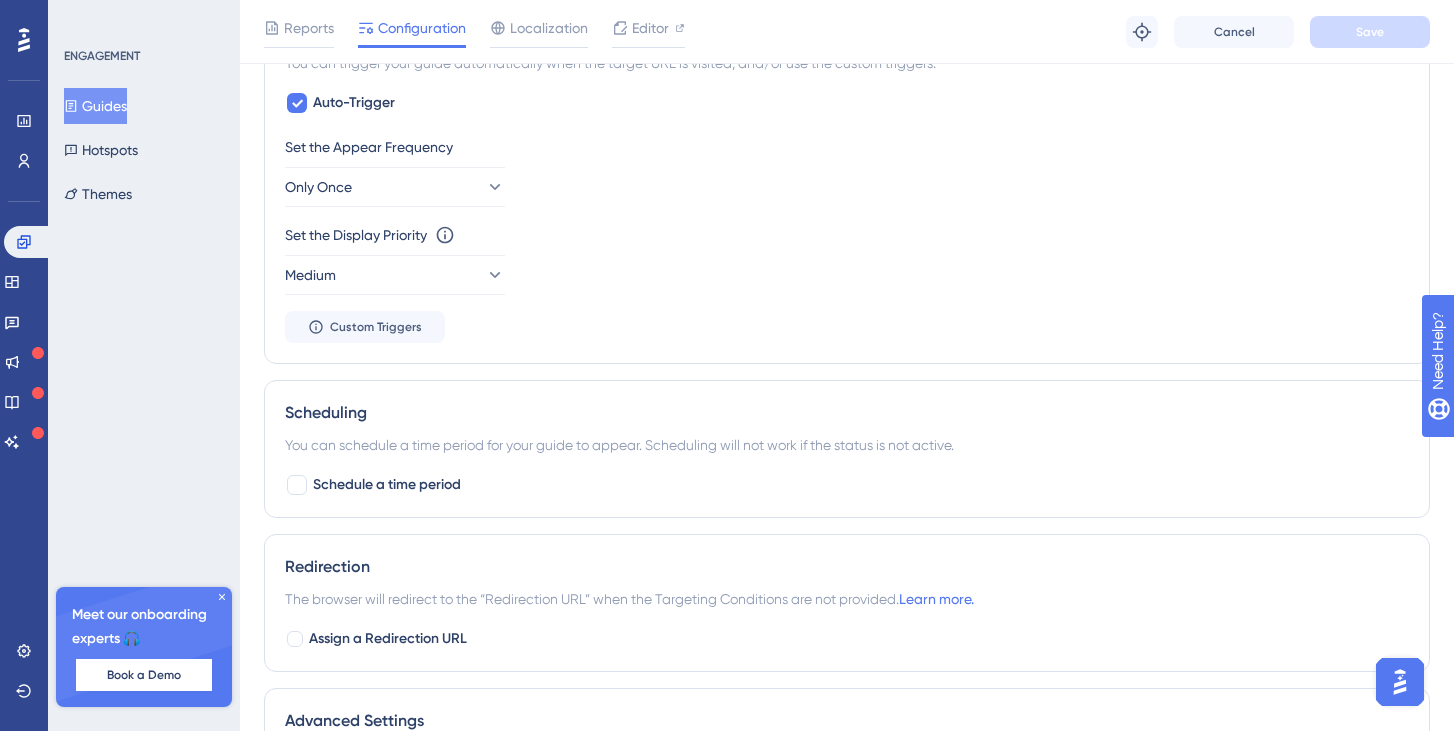 click on "Set the Display Priority This option will set the display priority between
auto-triggered materials in cases of conflicts between multiple materials Medium" at bounding box center [847, 259] 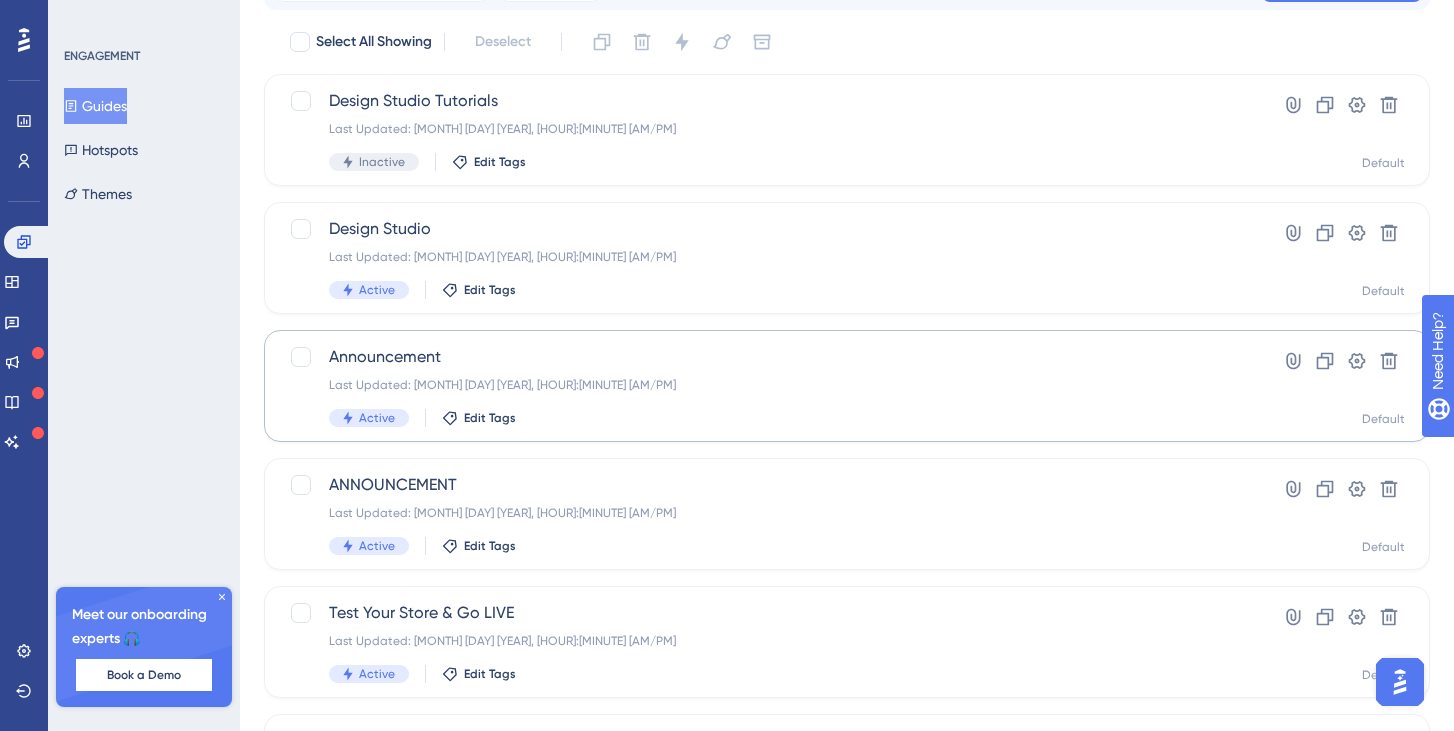 scroll, scrollTop: 0, scrollLeft: 0, axis: both 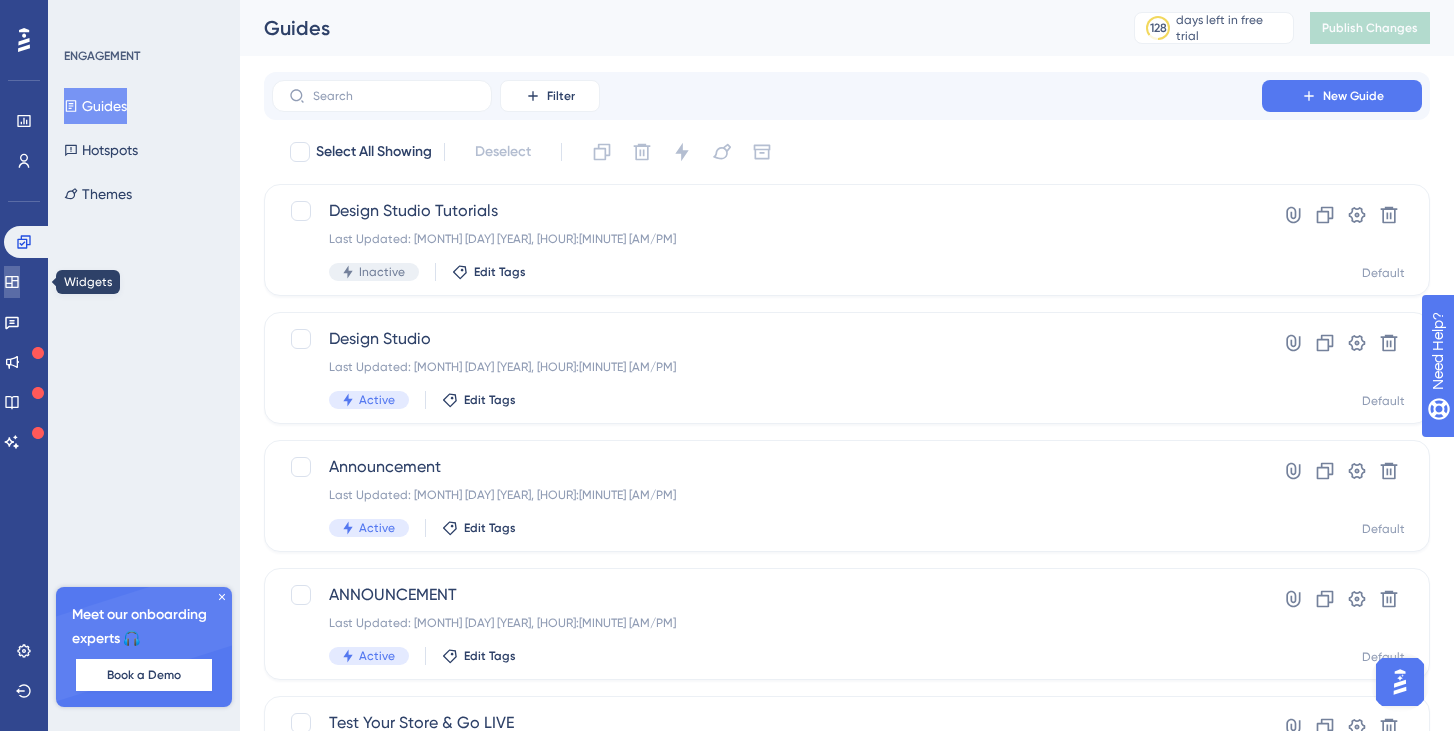 click 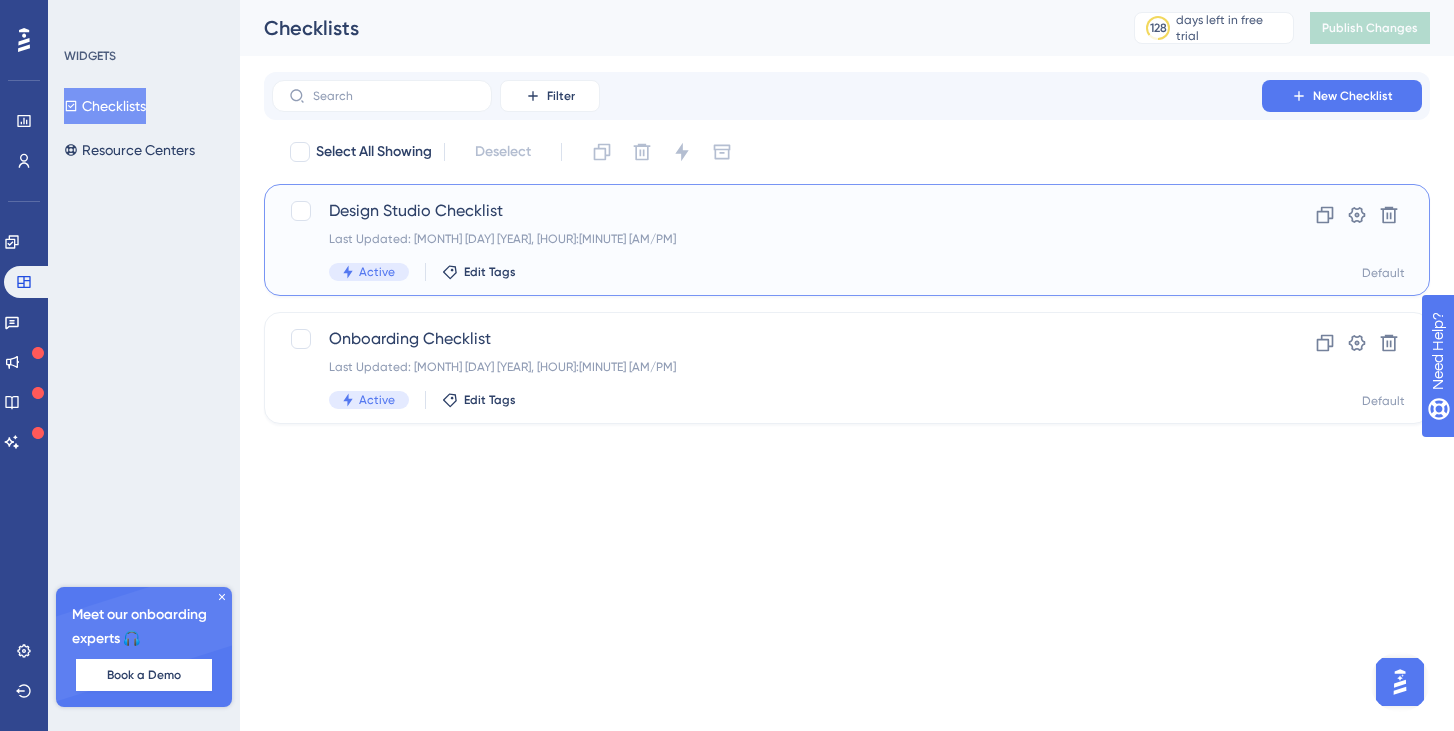 click on "Design Studio Checklist" at bounding box center (767, 211) 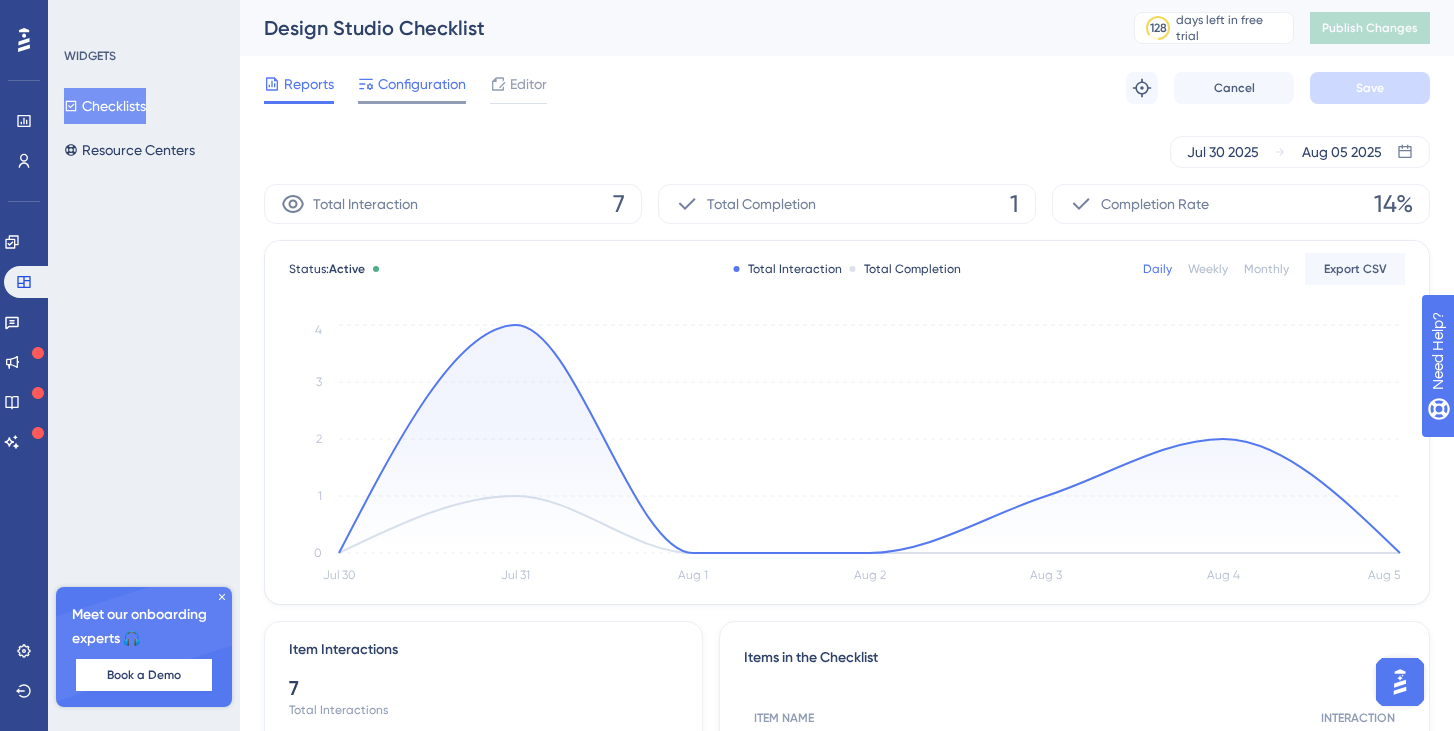 click on "Configuration" at bounding box center [412, 88] 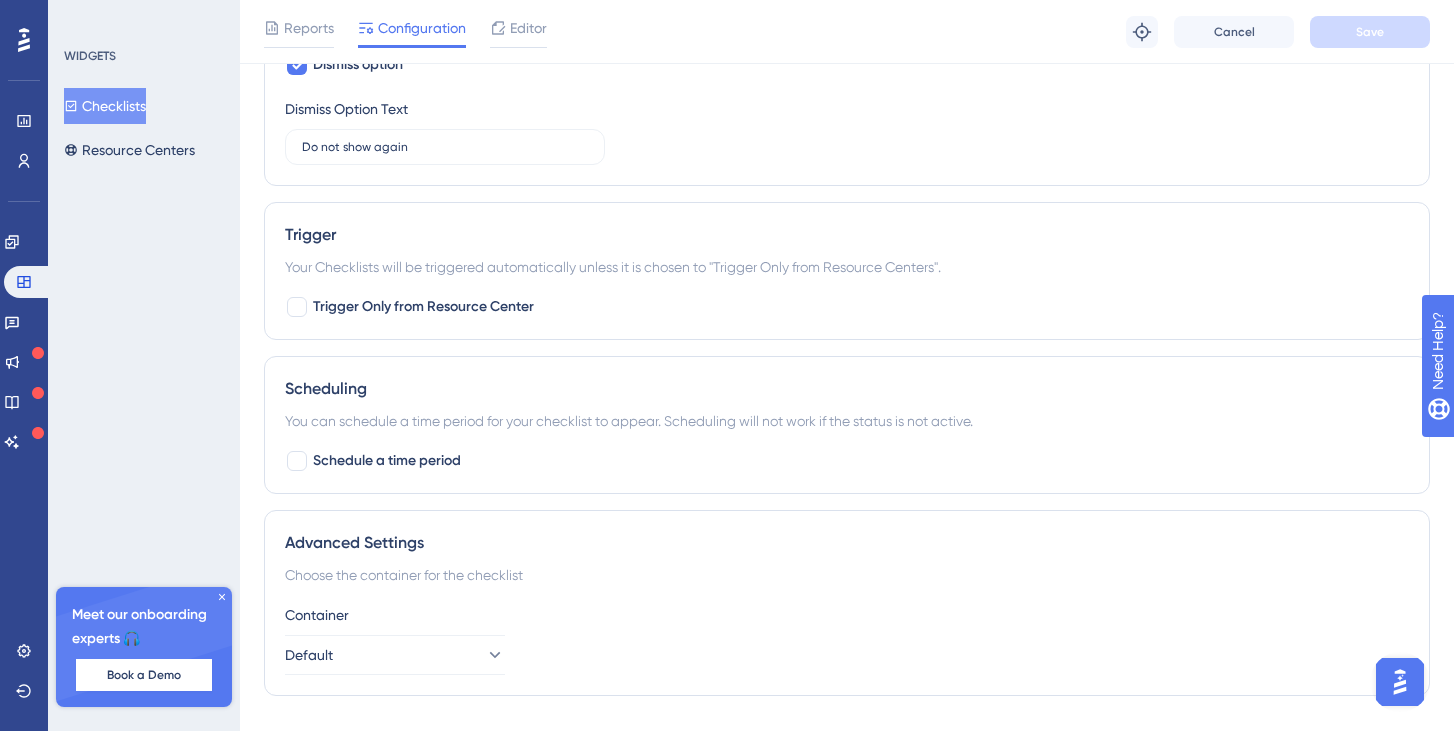 scroll, scrollTop: 1091, scrollLeft: 0, axis: vertical 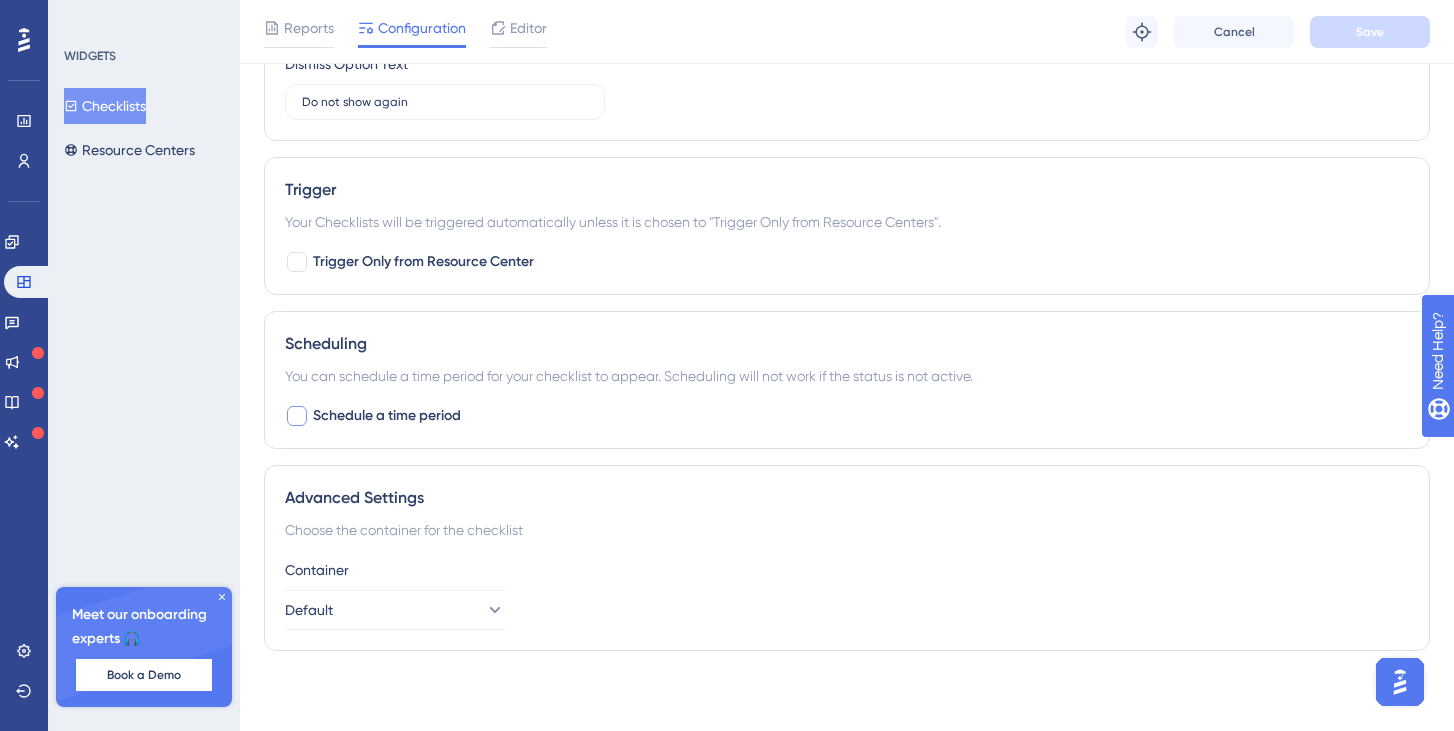 click at bounding box center (297, 416) 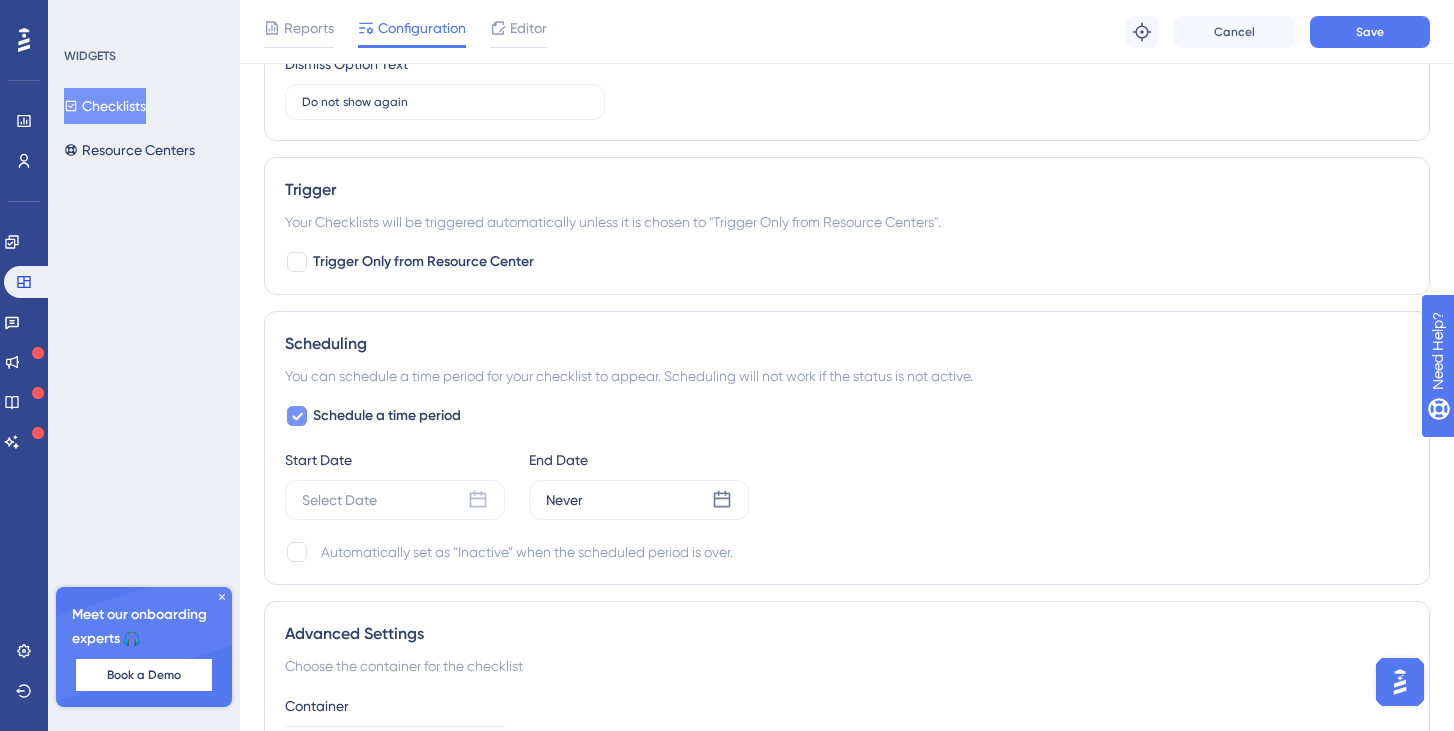 click 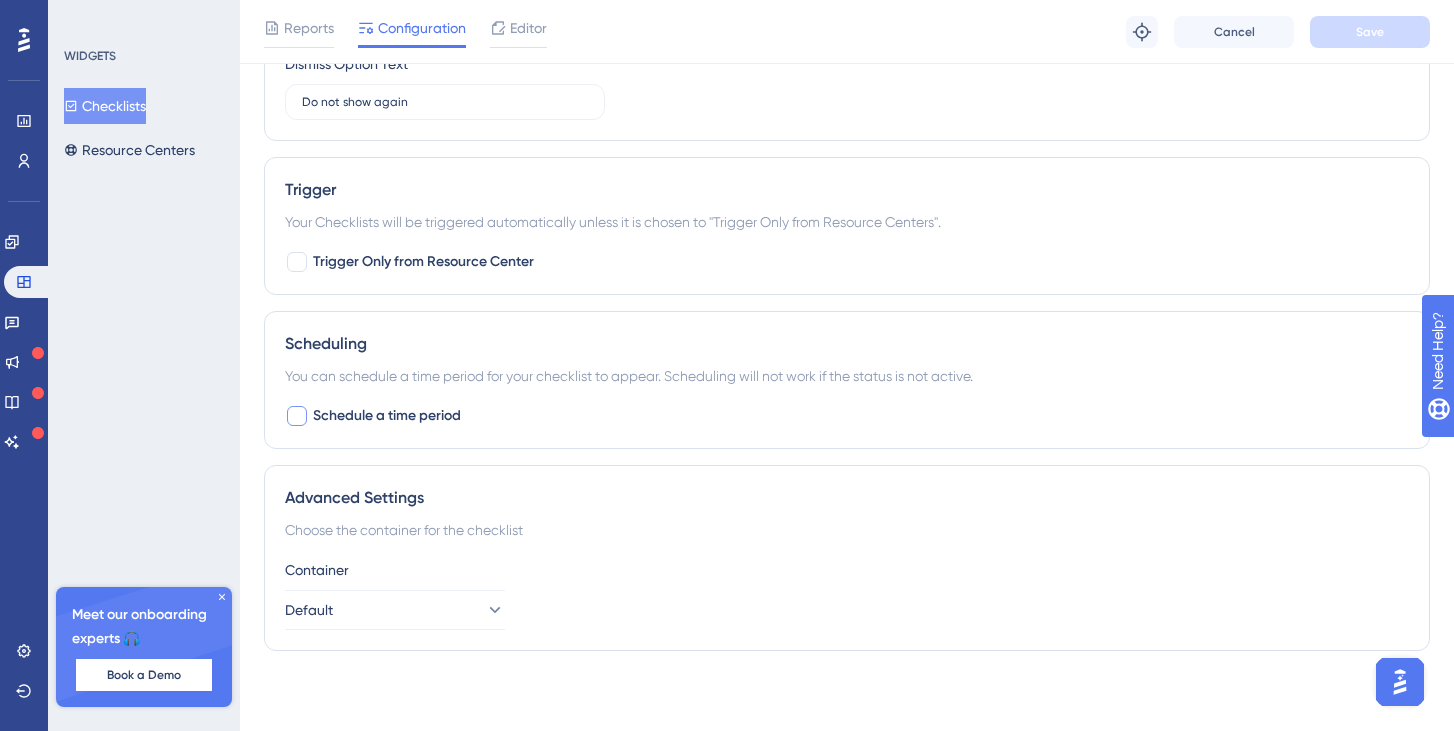 scroll, scrollTop: 885, scrollLeft: 0, axis: vertical 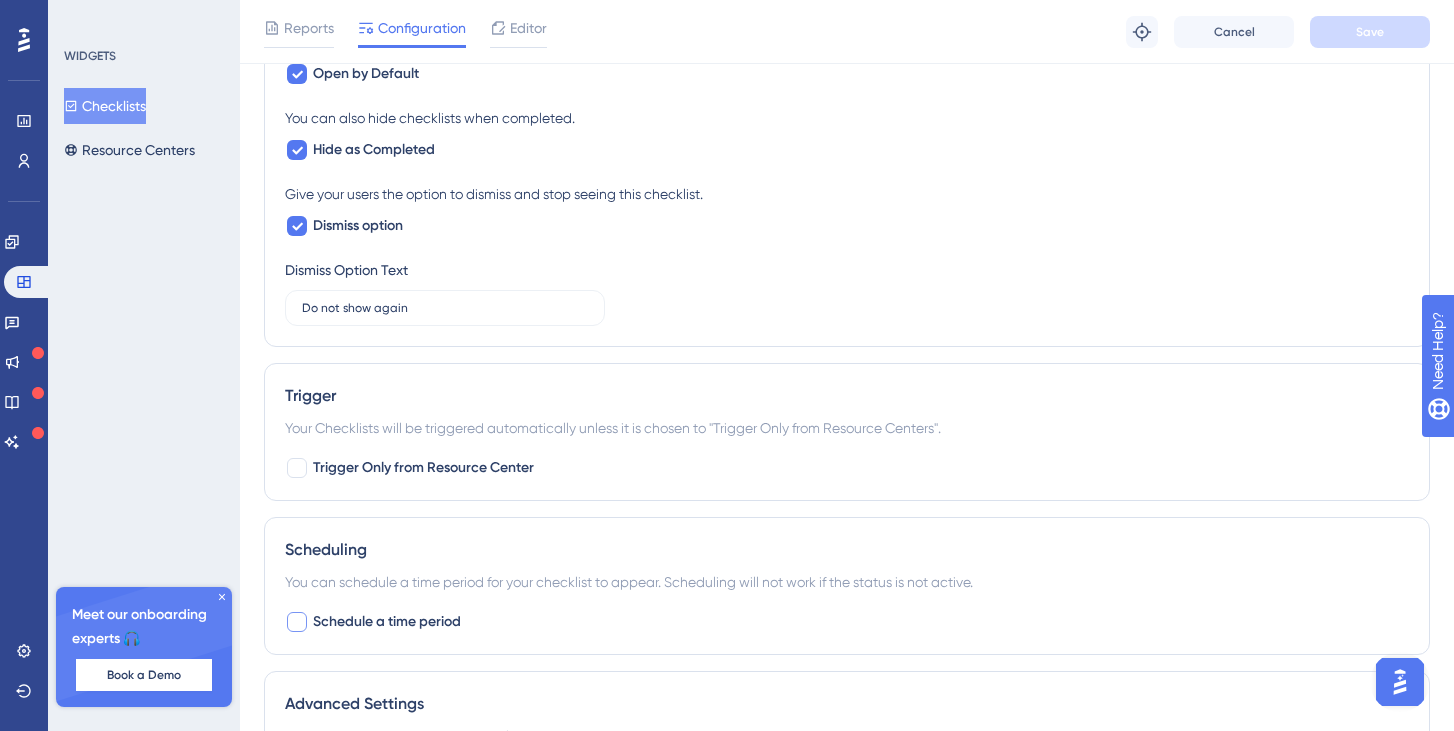 click on "Checklists" at bounding box center (105, 106) 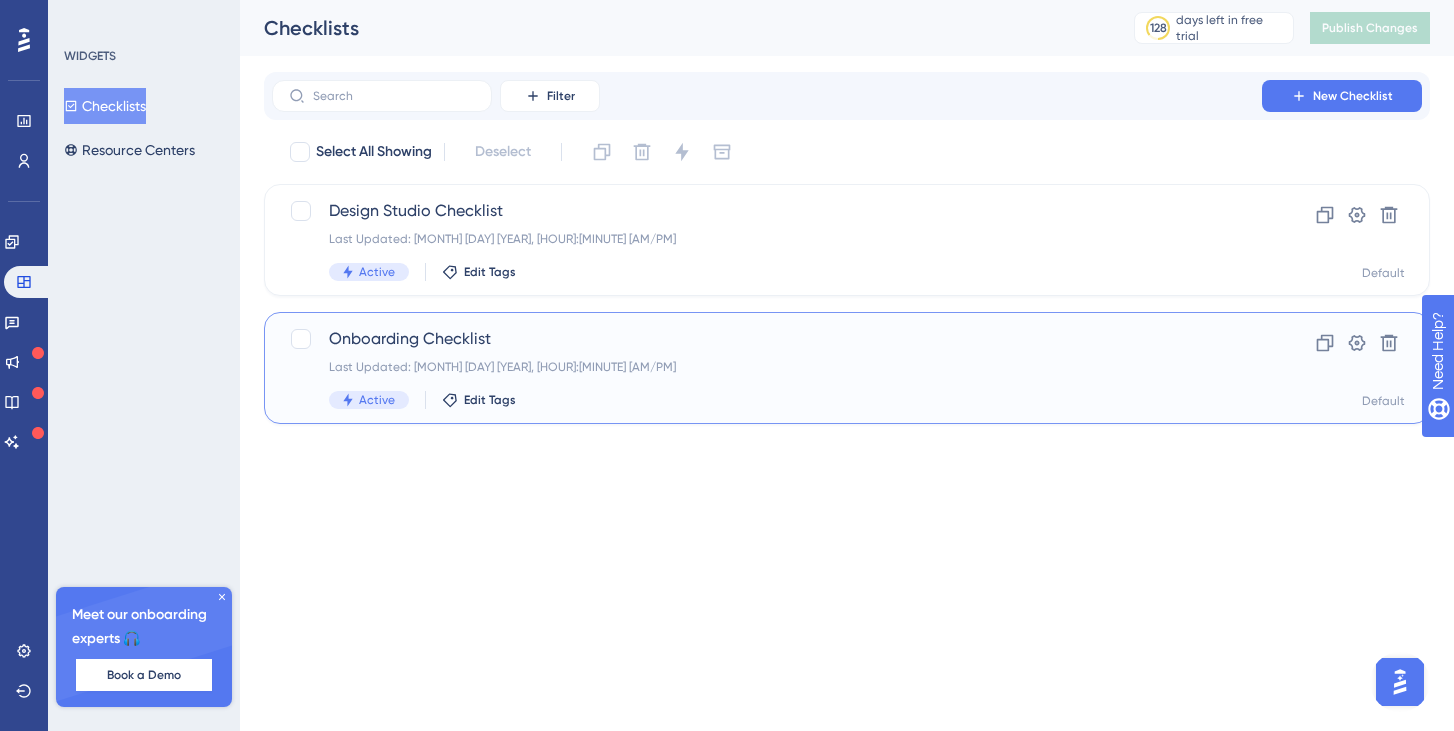 click on "Onboarding Checklist" at bounding box center (767, 339) 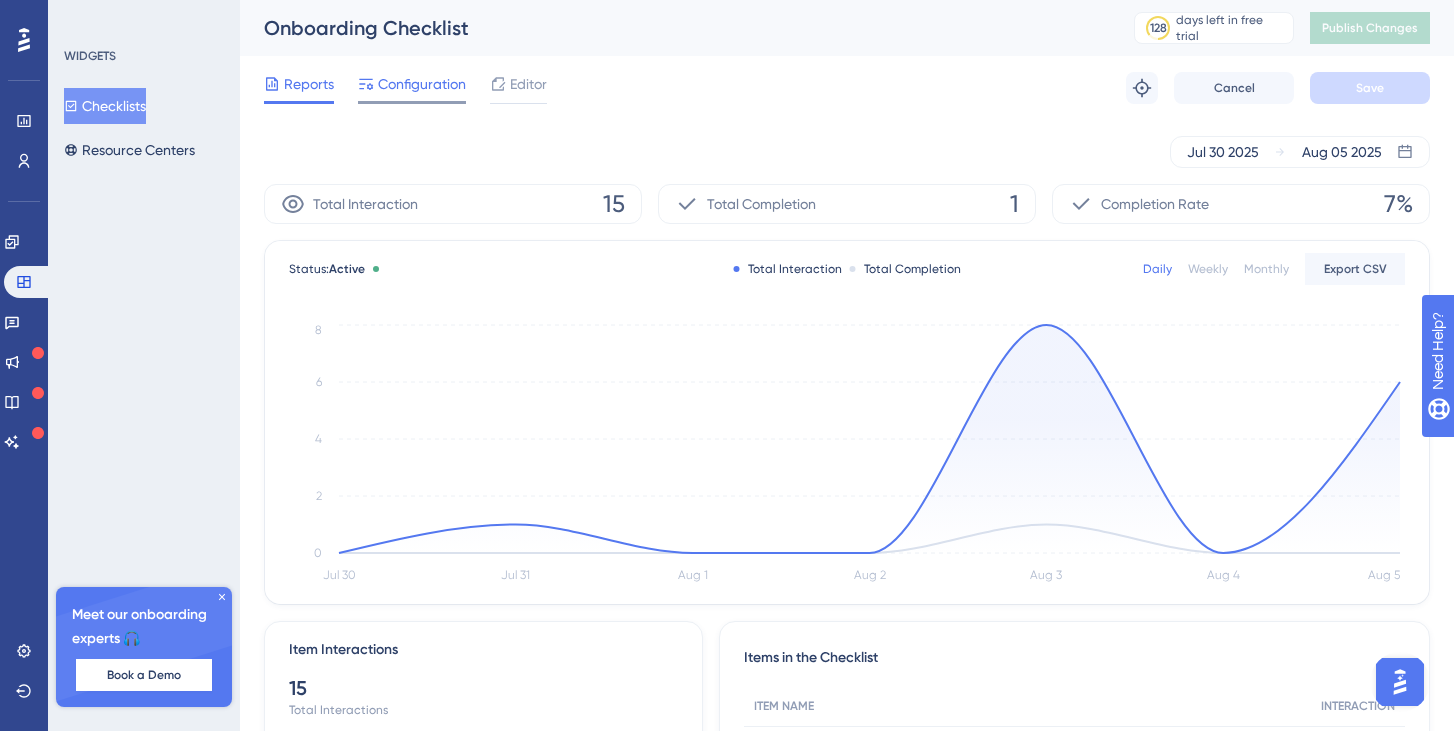 click on "Configuration" at bounding box center (422, 84) 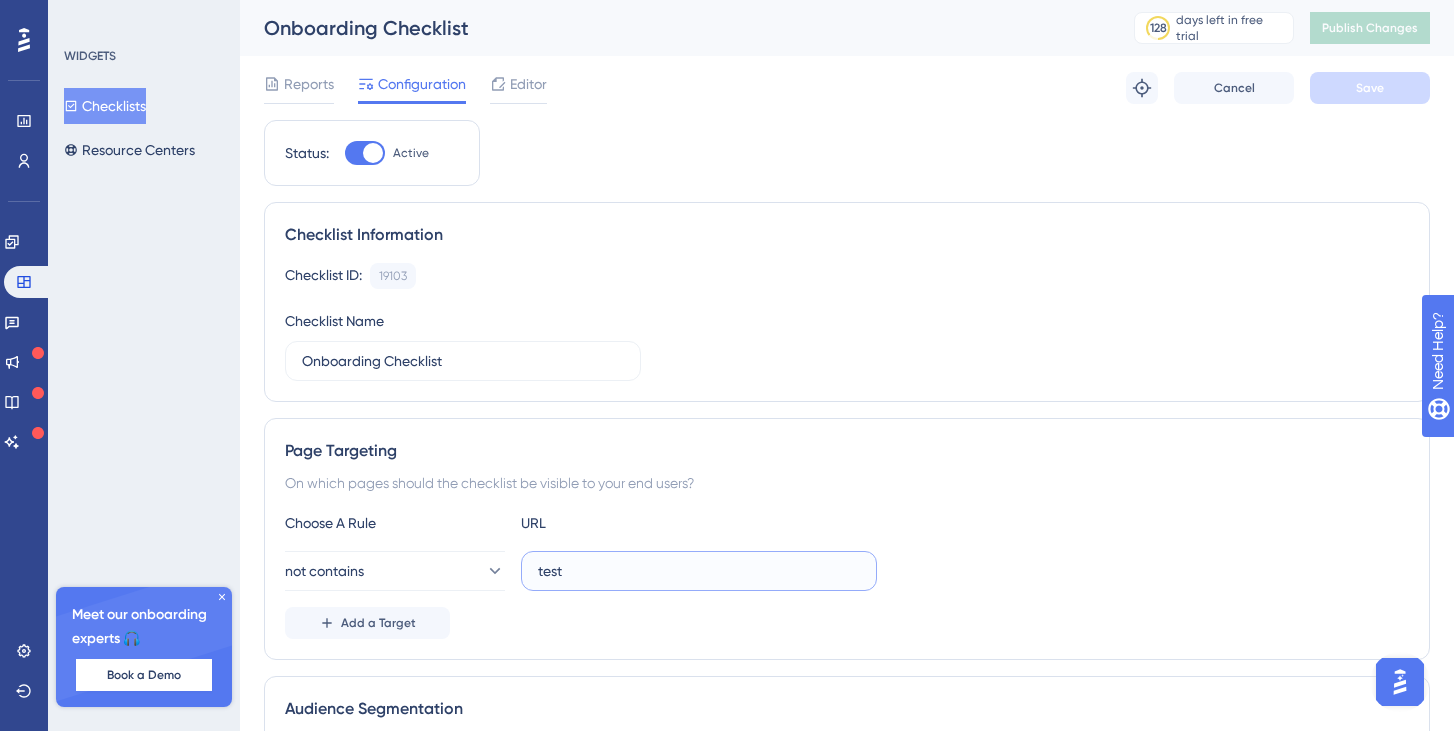 drag, startPoint x: 582, startPoint y: 569, endPoint x: 526, endPoint y: 564, distance: 56.22277 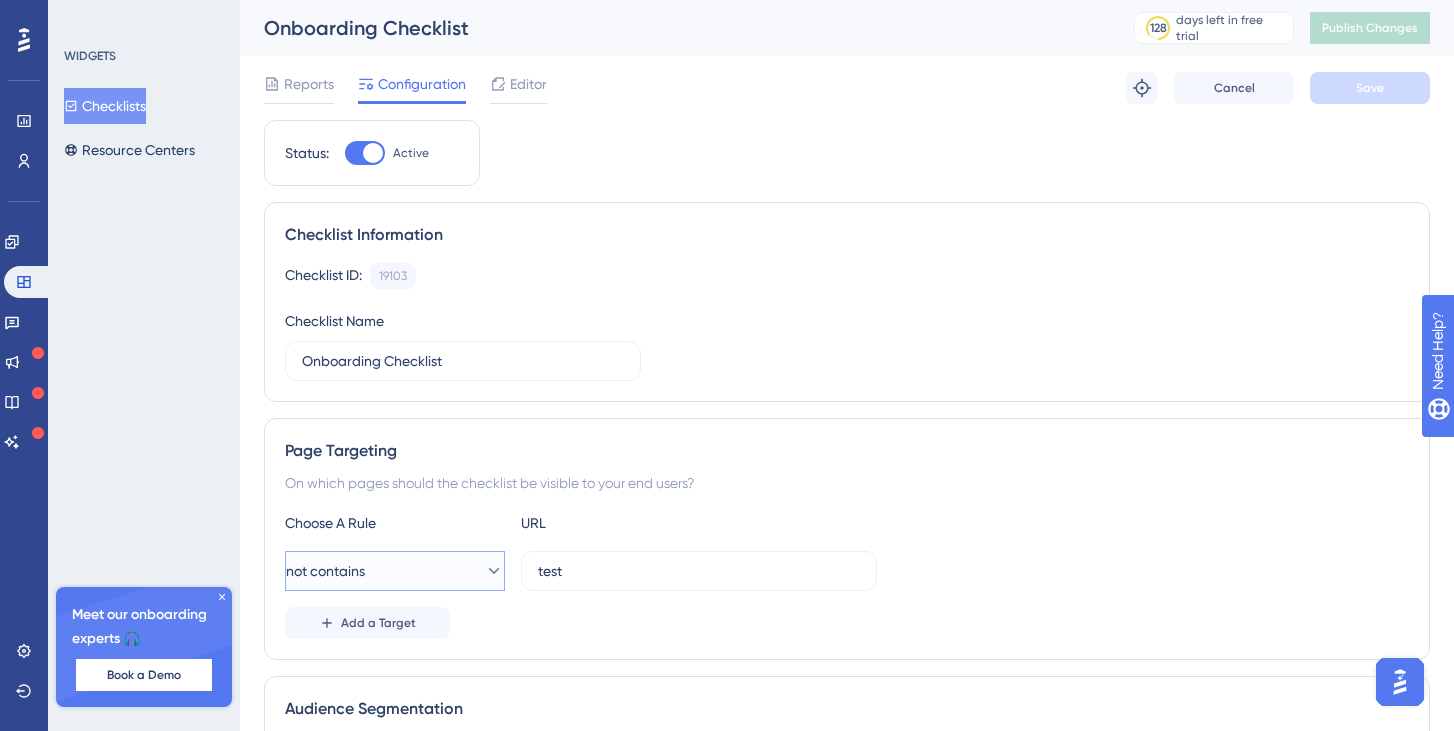 click on "not contains" at bounding box center [395, 571] 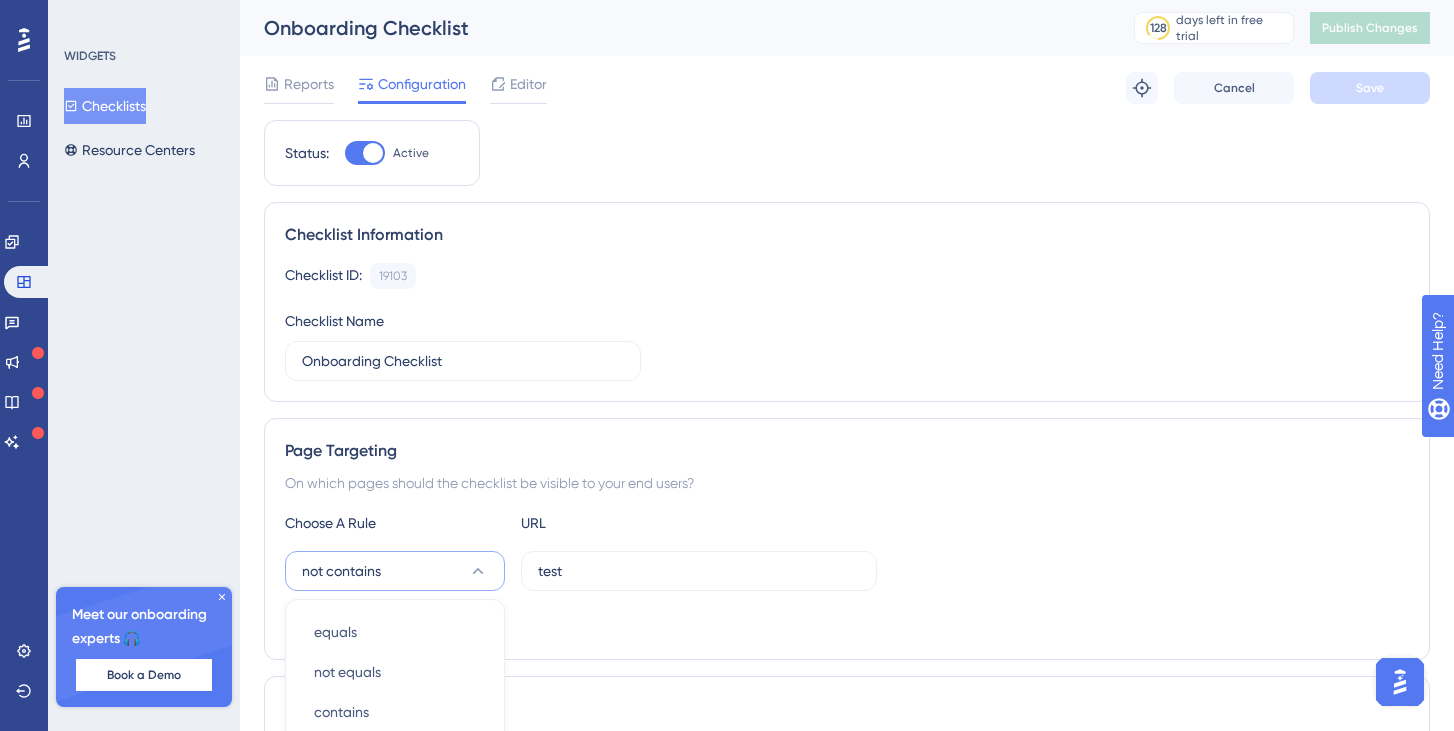 scroll, scrollTop: 394, scrollLeft: 0, axis: vertical 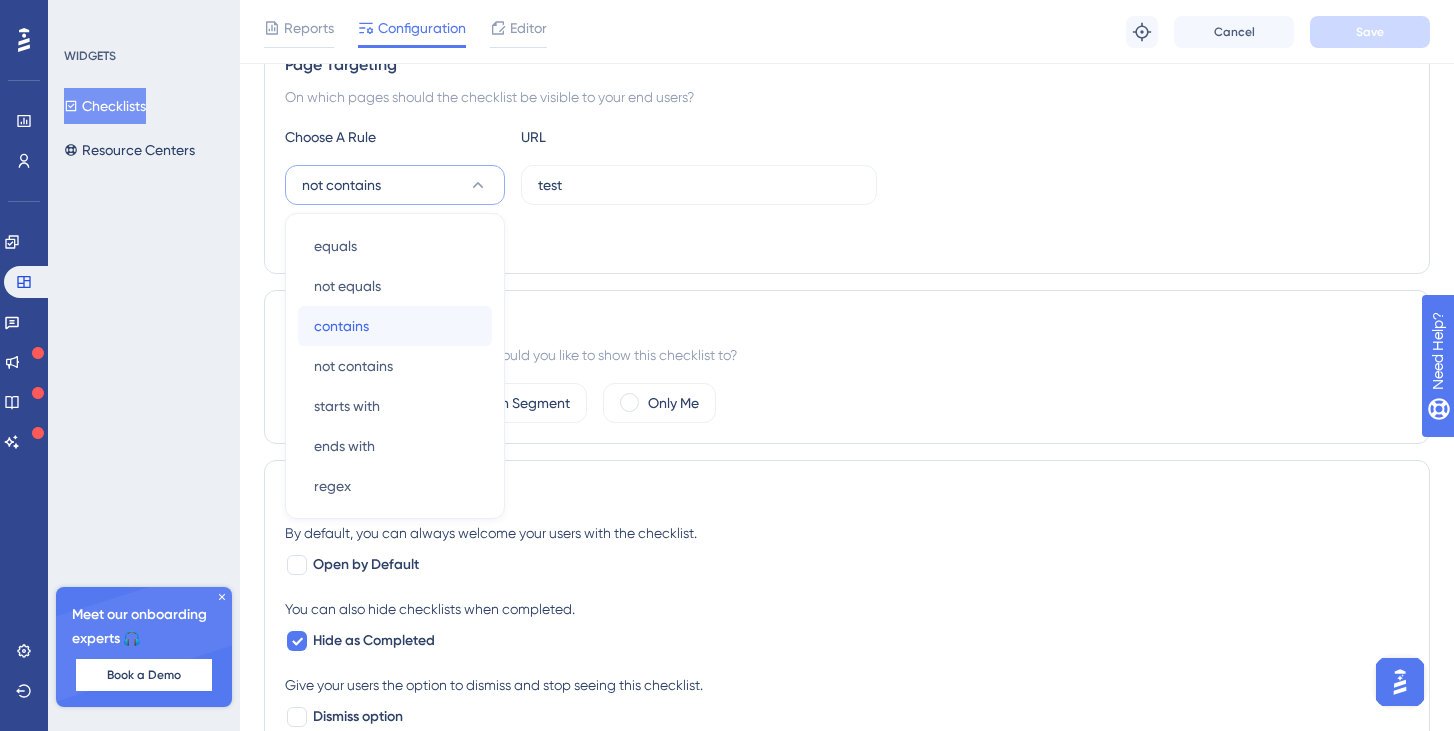 click on "contains contains" at bounding box center (395, 326) 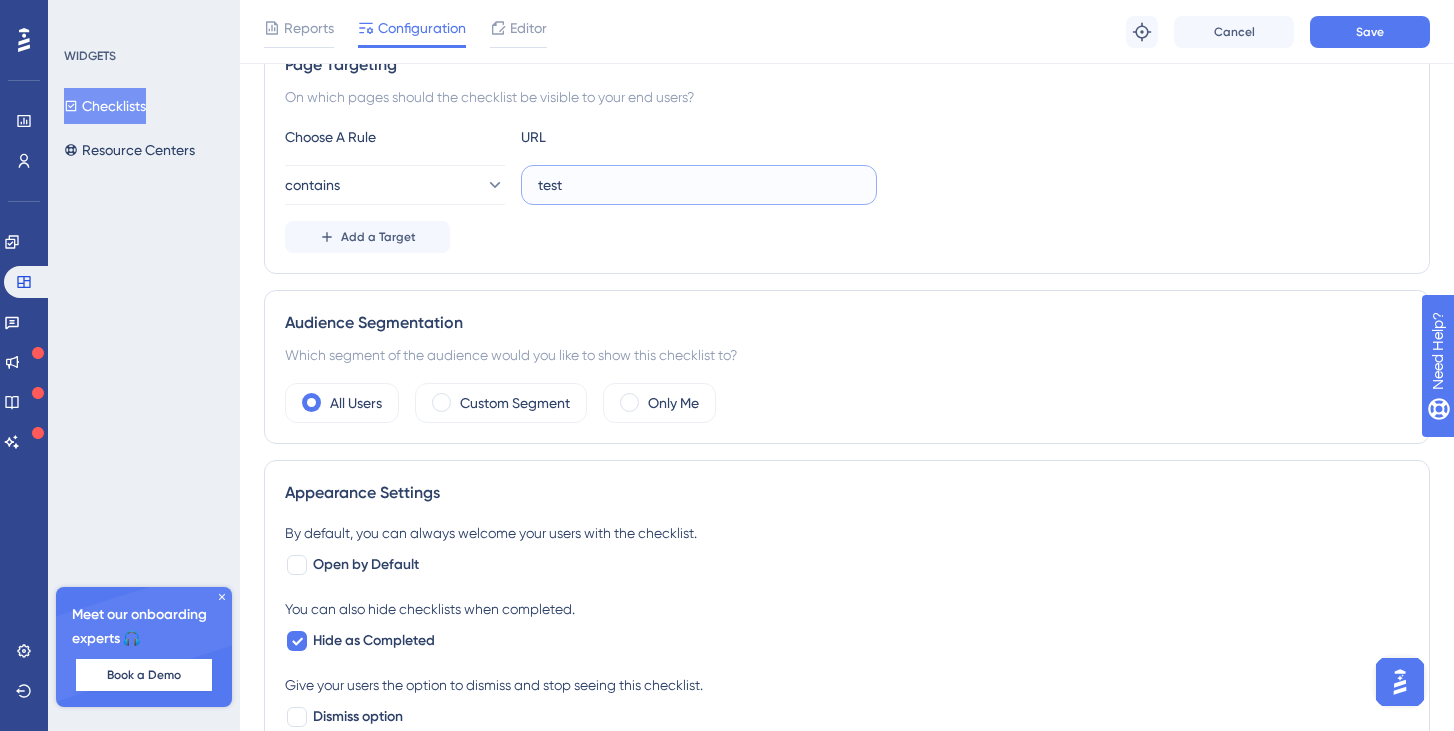 drag, startPoint x: 566, startPoint y: 182, endPoint x: 537, endPoint y: 184, distance: 29.068884 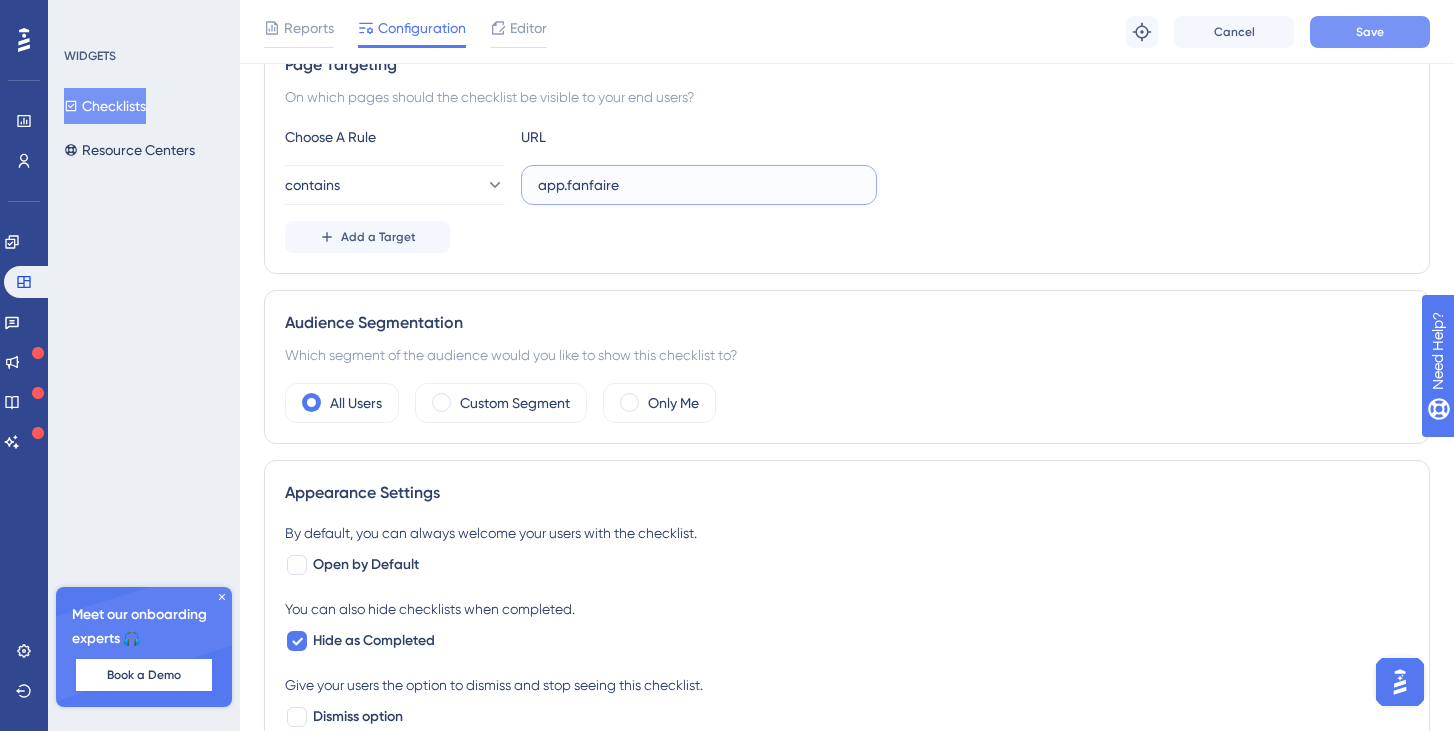 type on "app.fanfaire" 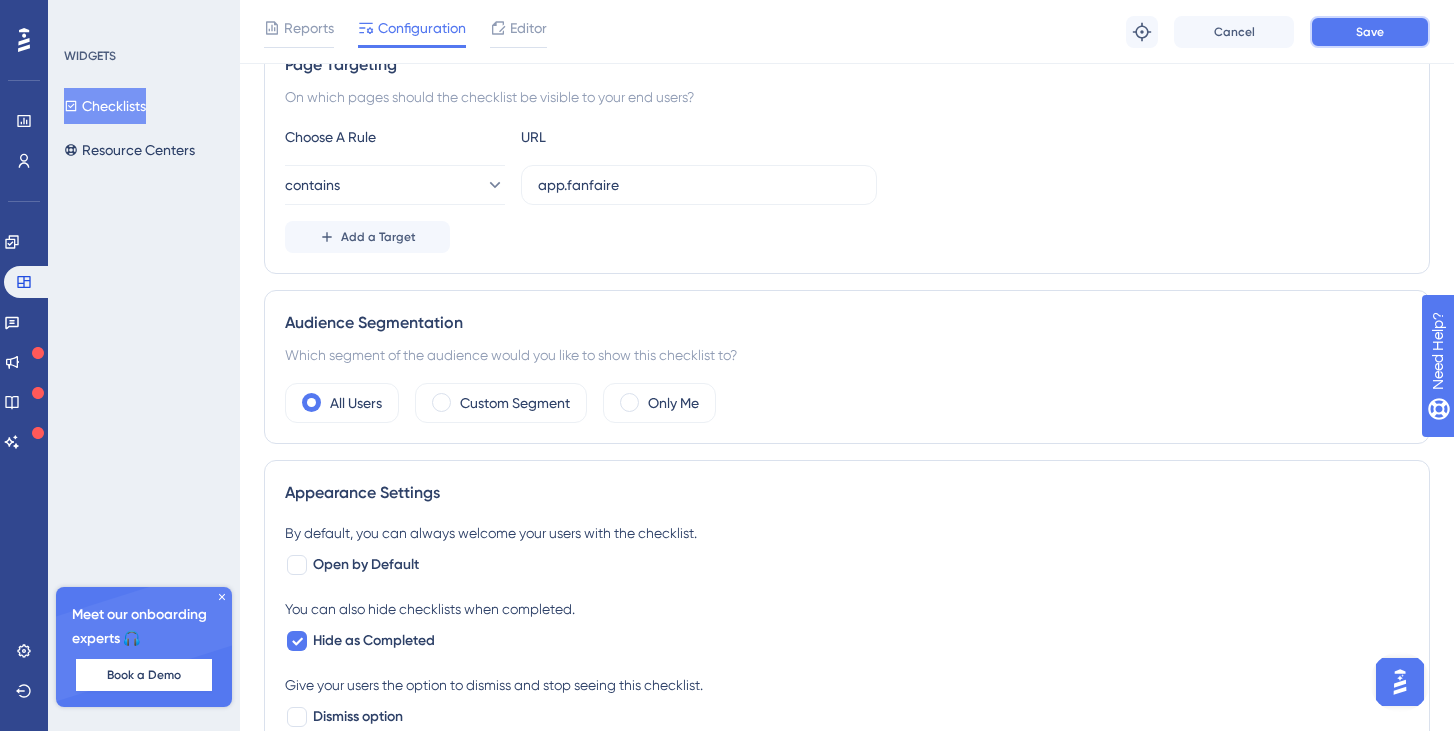click on "Save" at bounding box center [1370, 32] 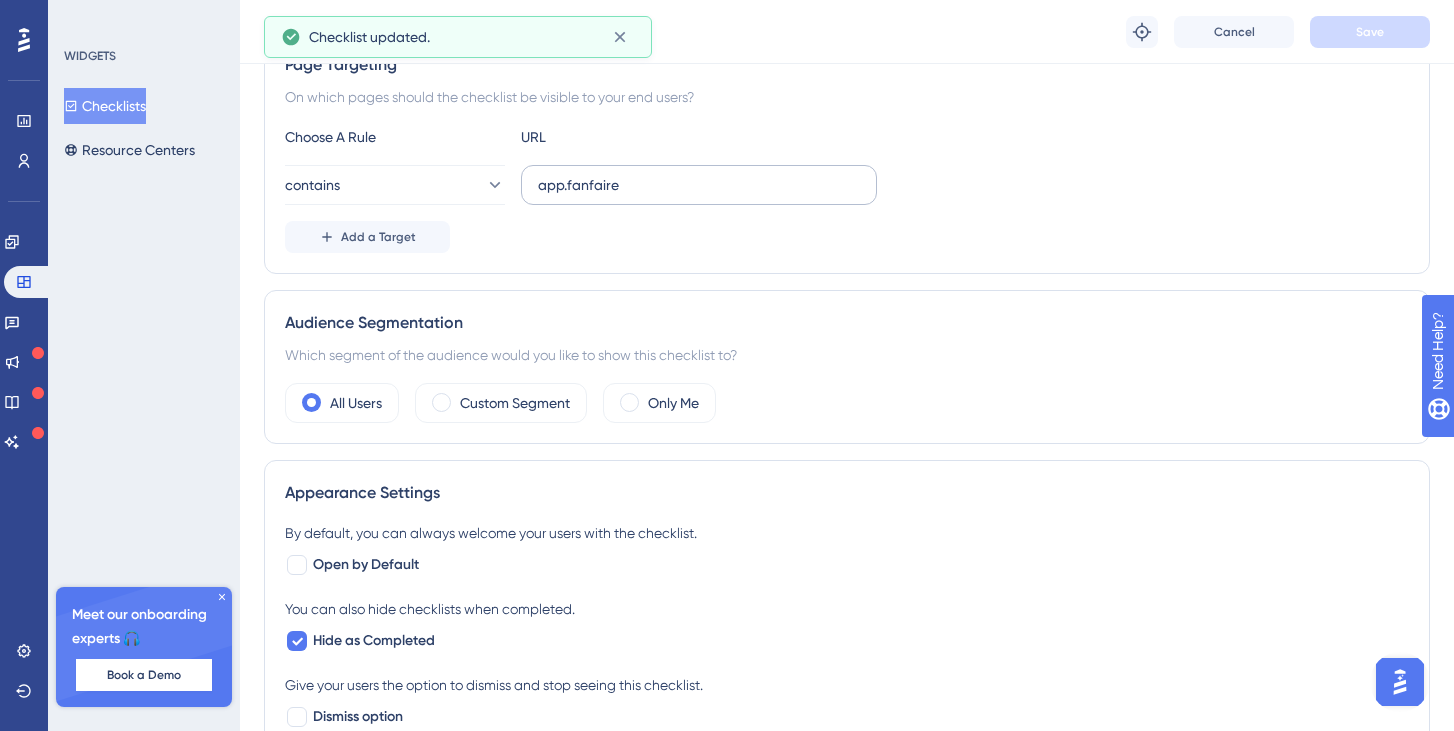 scroll, scrollTop: 0, scrollLeft: 0, axis: both 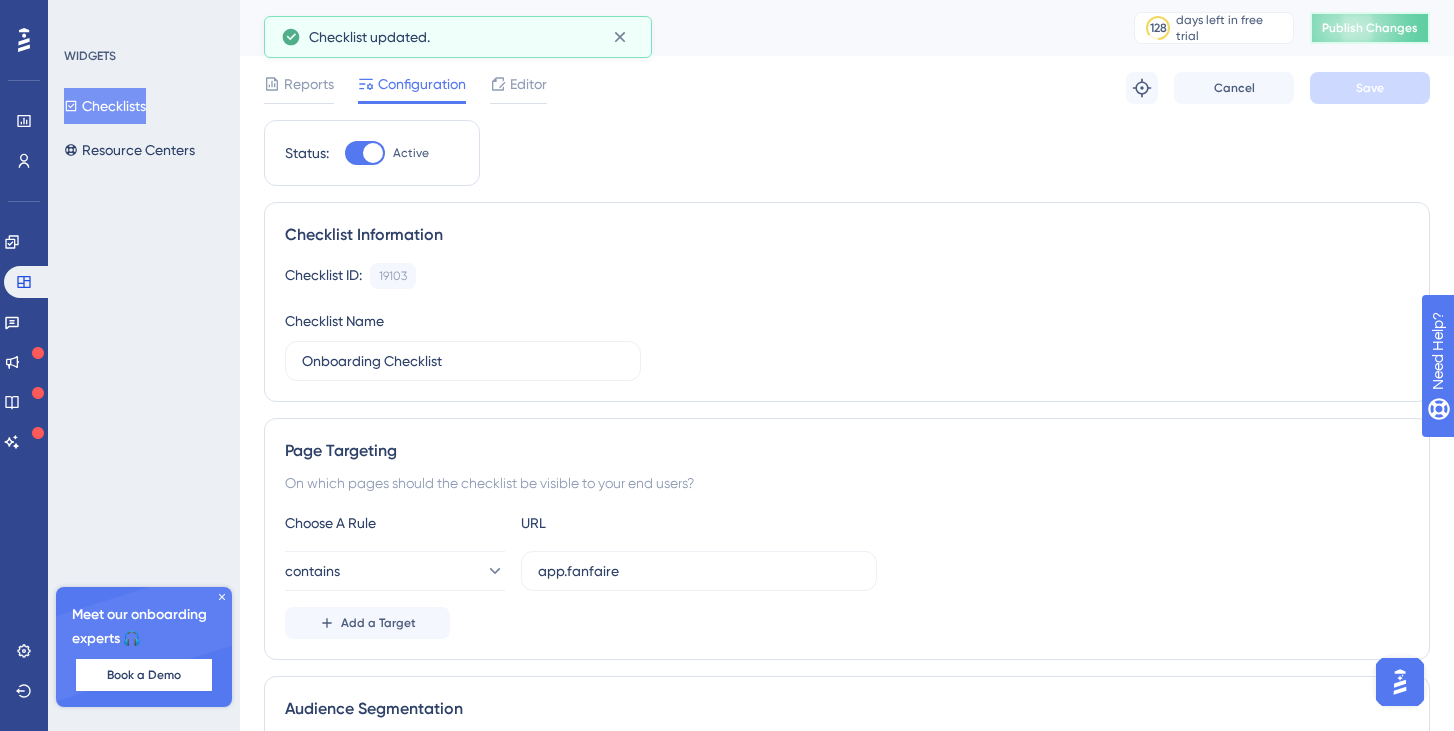 click on "Publish Changes" at bounding box center (1370, 28) 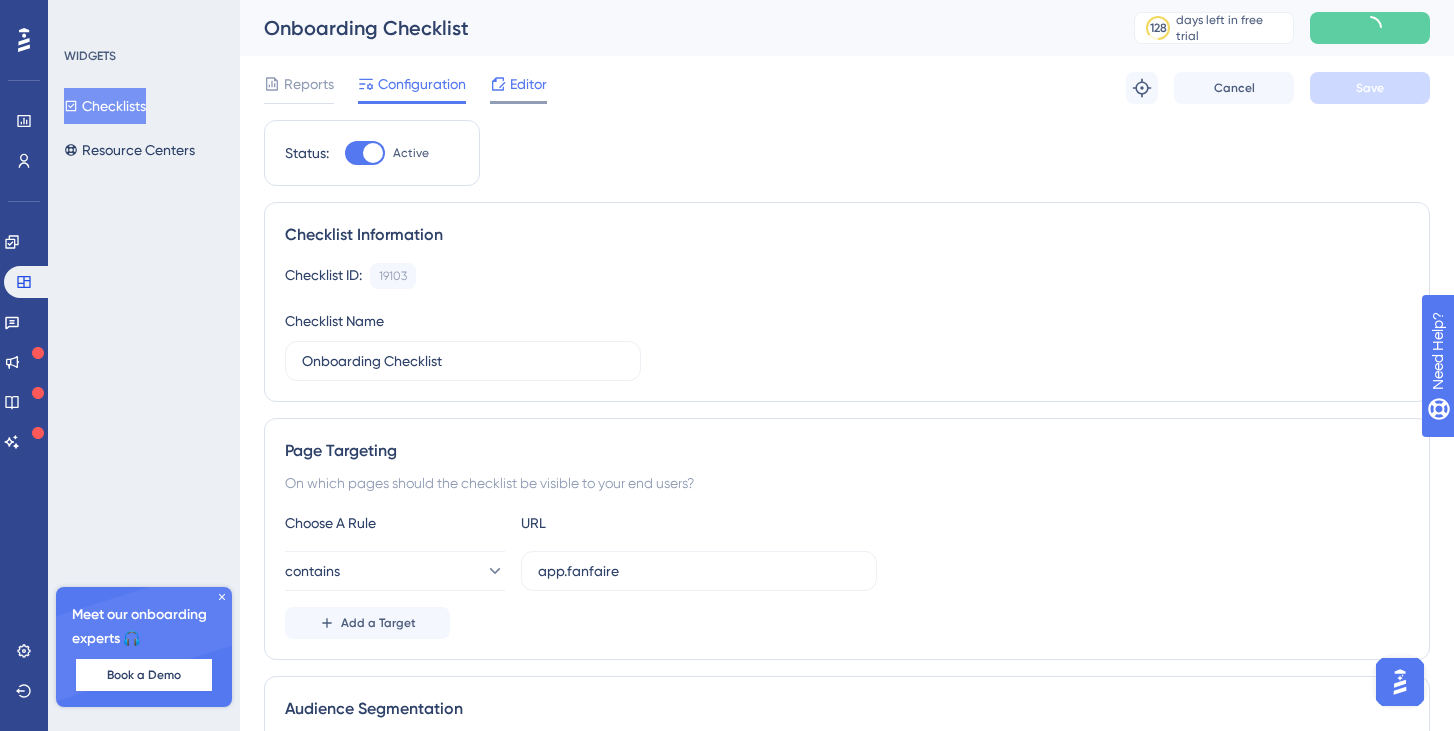 click on "Editor" at bounding box center (528, 84) 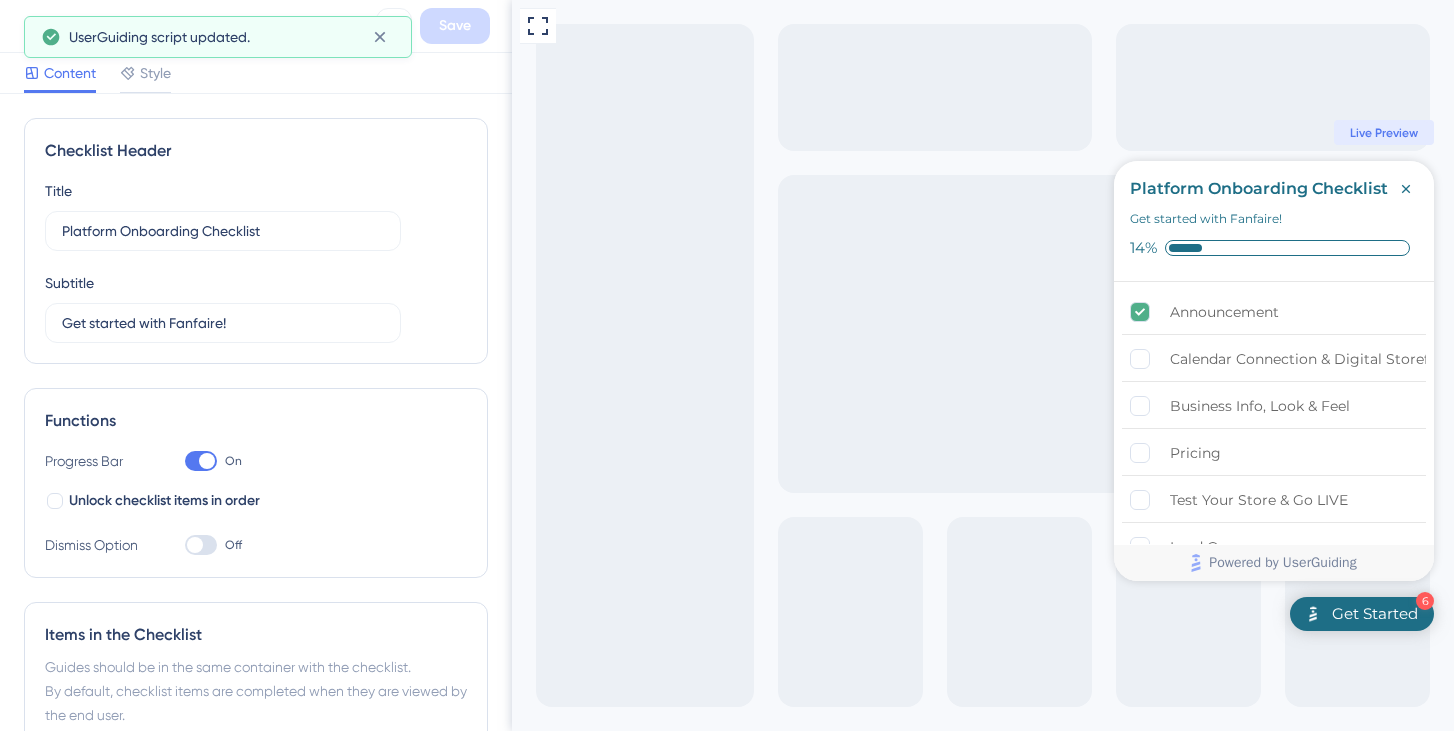 scroll, scrollTop: 0, scrollLeft: 0, axis: both 